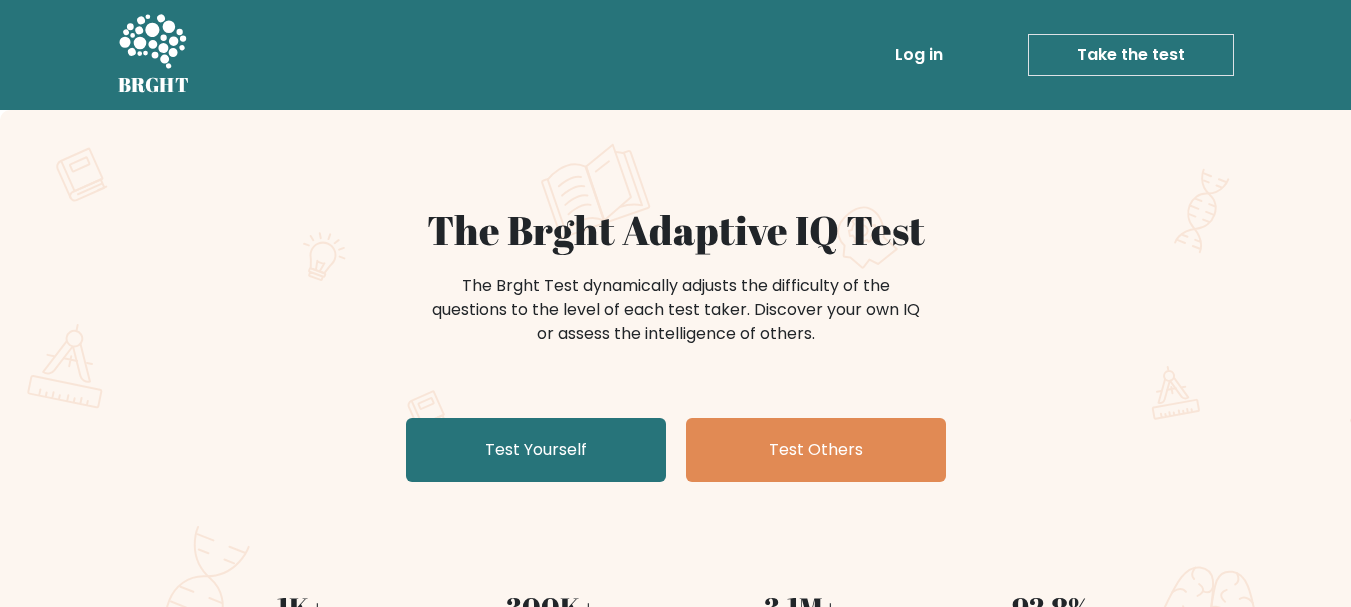 scroll, scrollTop: 0, scrollLeft: 0, axis: both 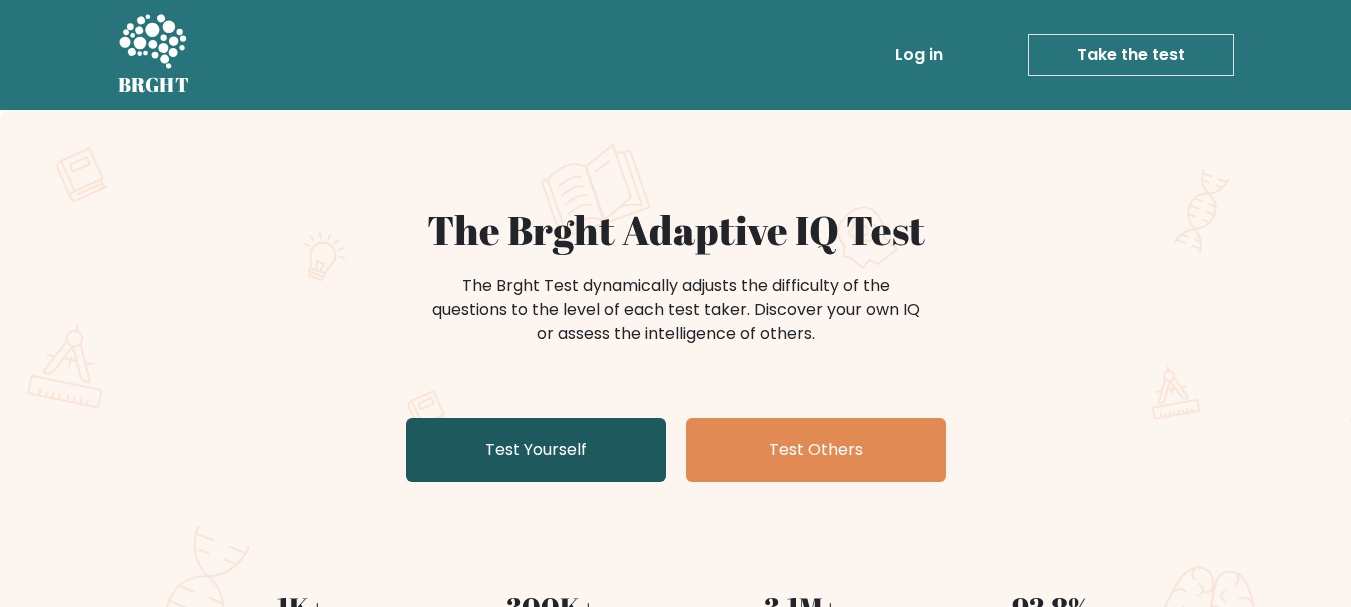 click on "Test Yourself" at bounding box center (536, 450) 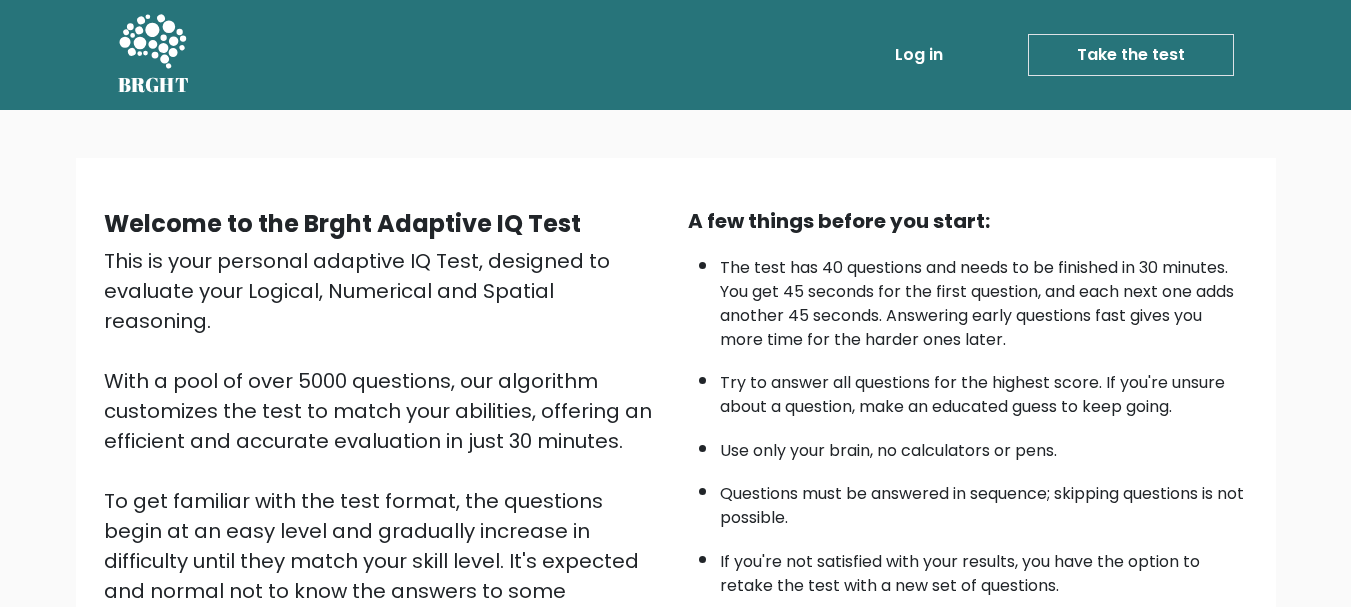 scroll, scrollTop: 0, scrollLeft: 0, axis: both 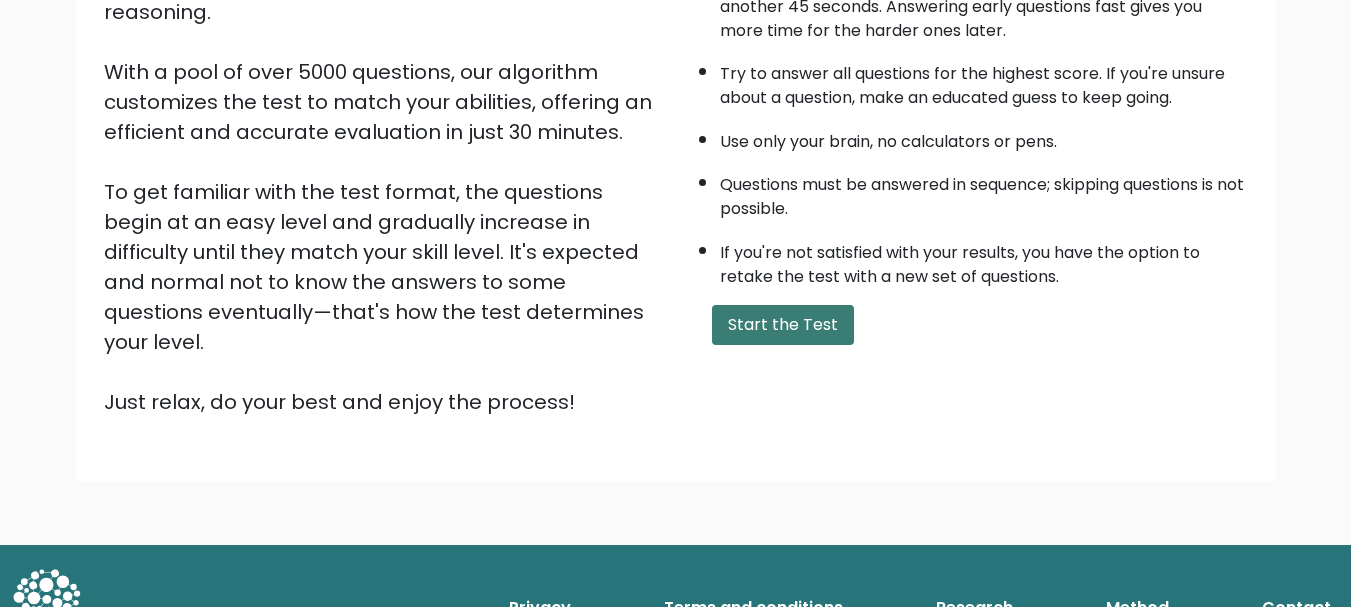 click on "Start the Test" at bounding box center (783, 325) 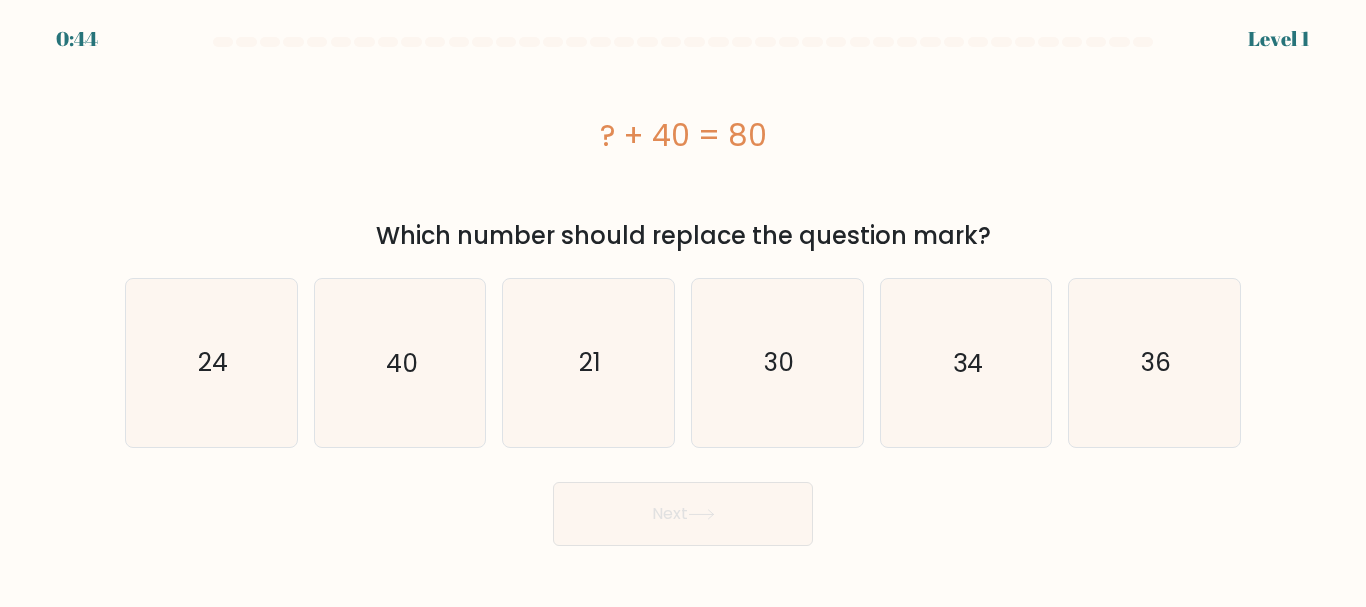 scroll, scrollTop: 0, scrollLeft: 0, axis: both 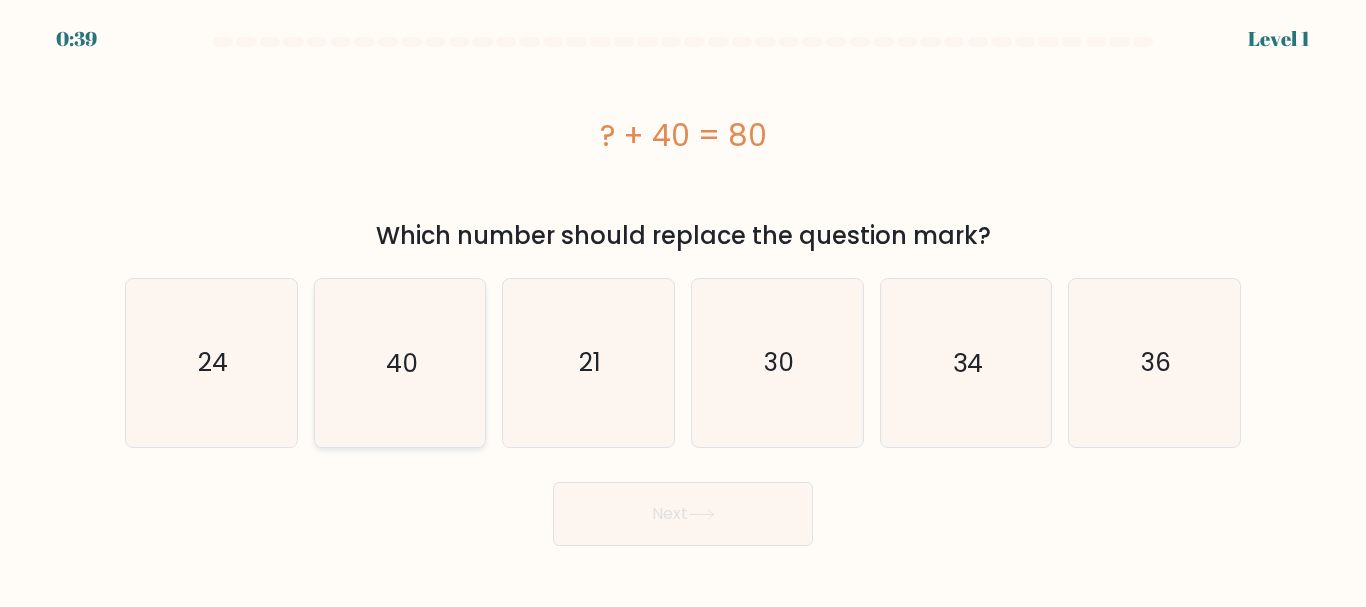 click on "40" 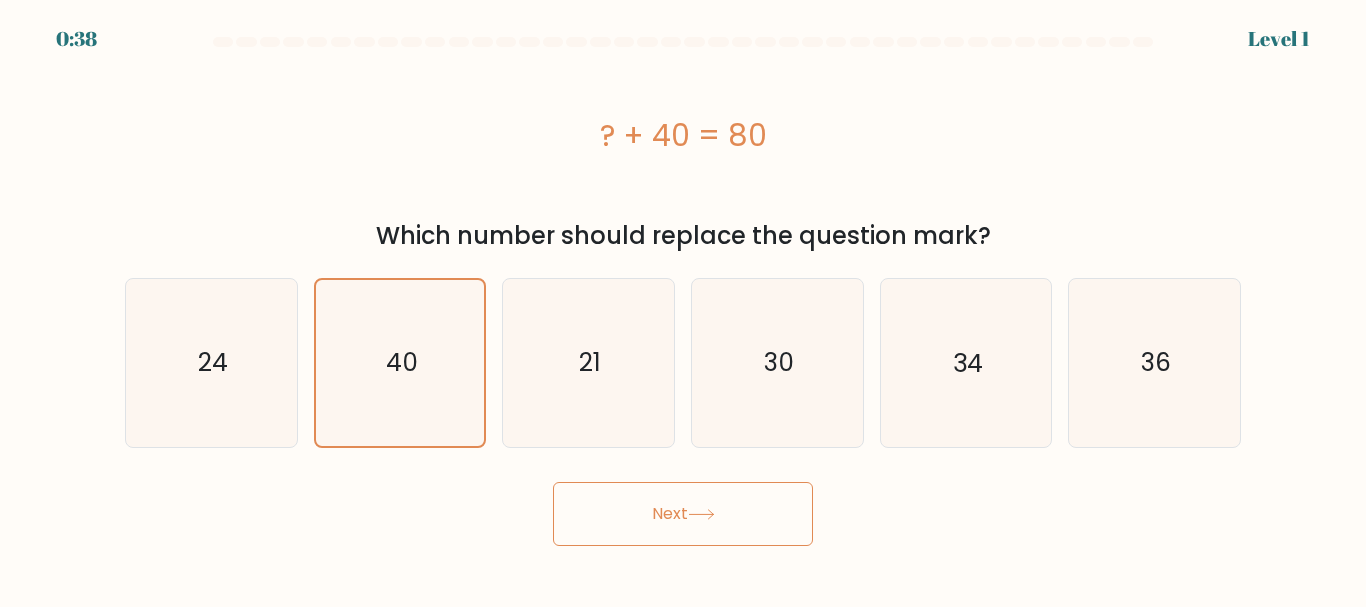 click on "Next" at bounding box center [683, 514] 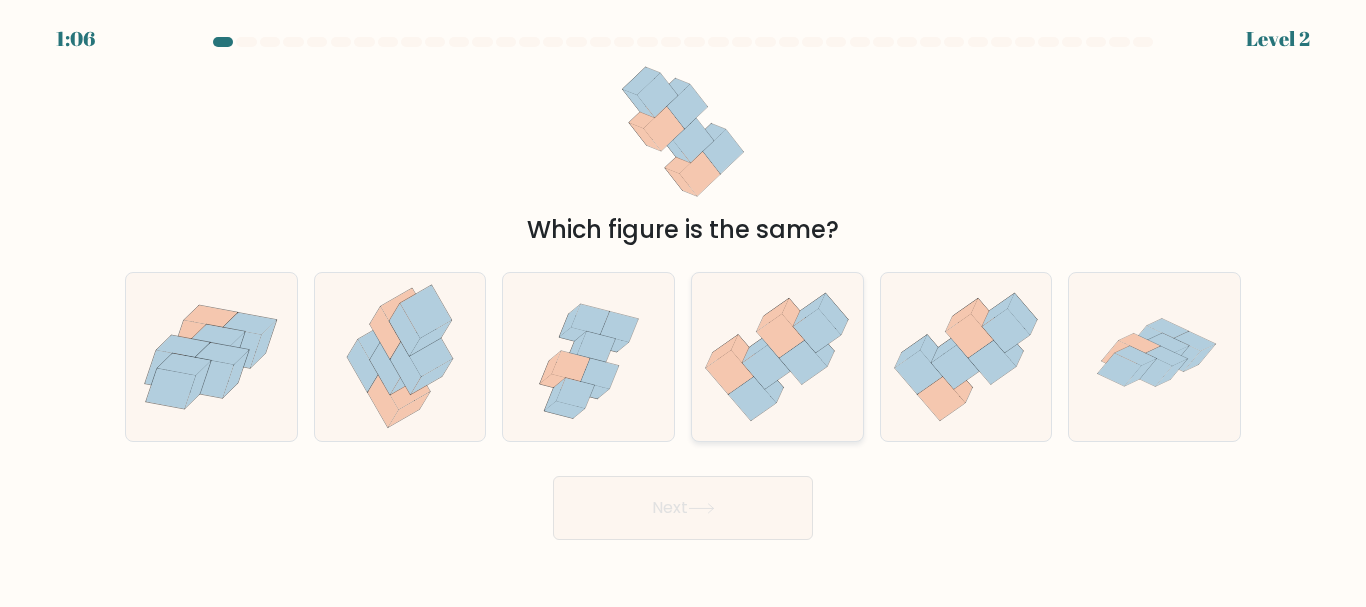 click 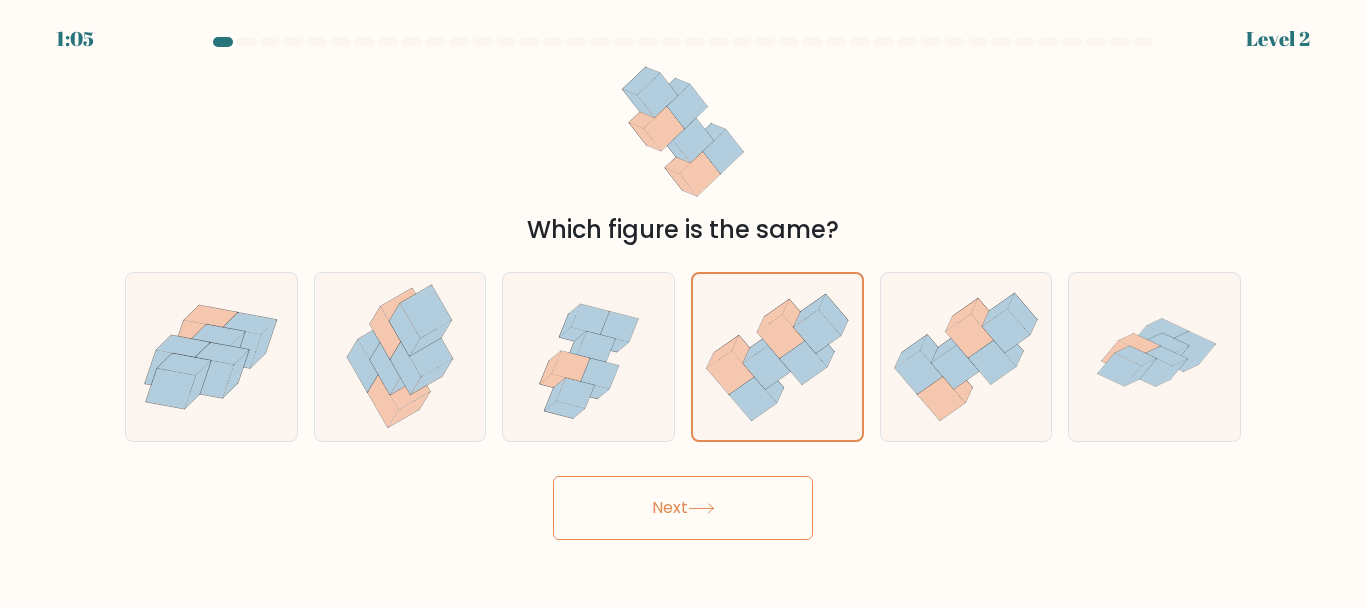 click on "Next" at bounding box center [683, 508] 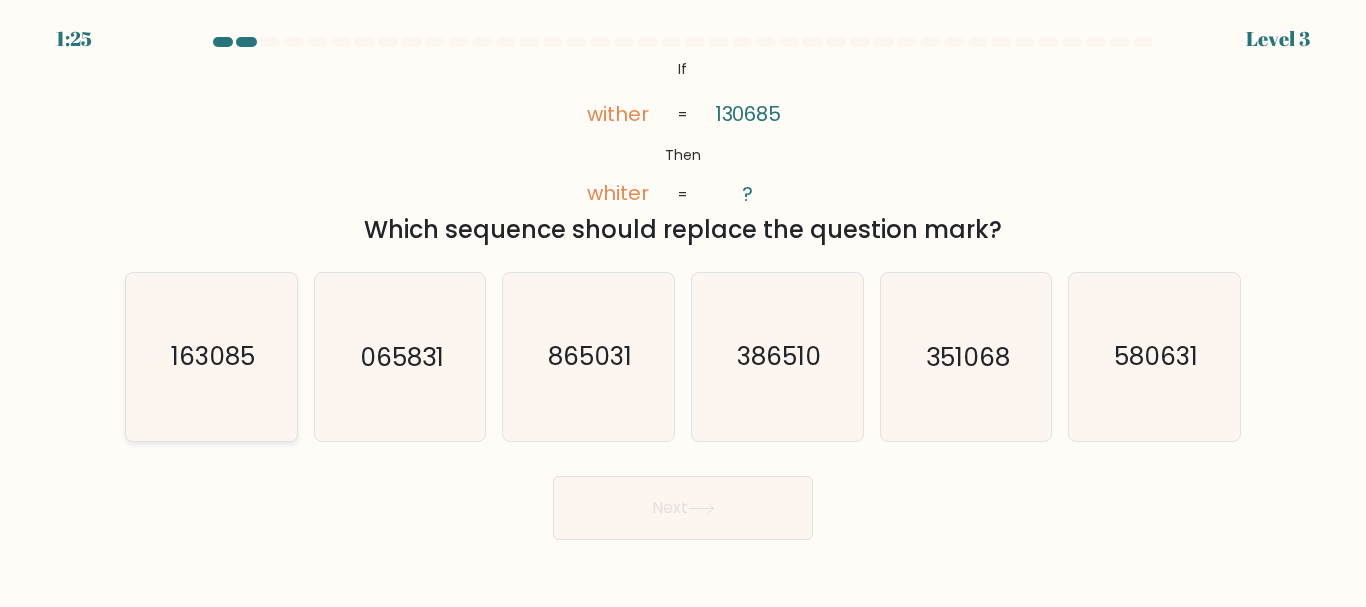 click on "163085" 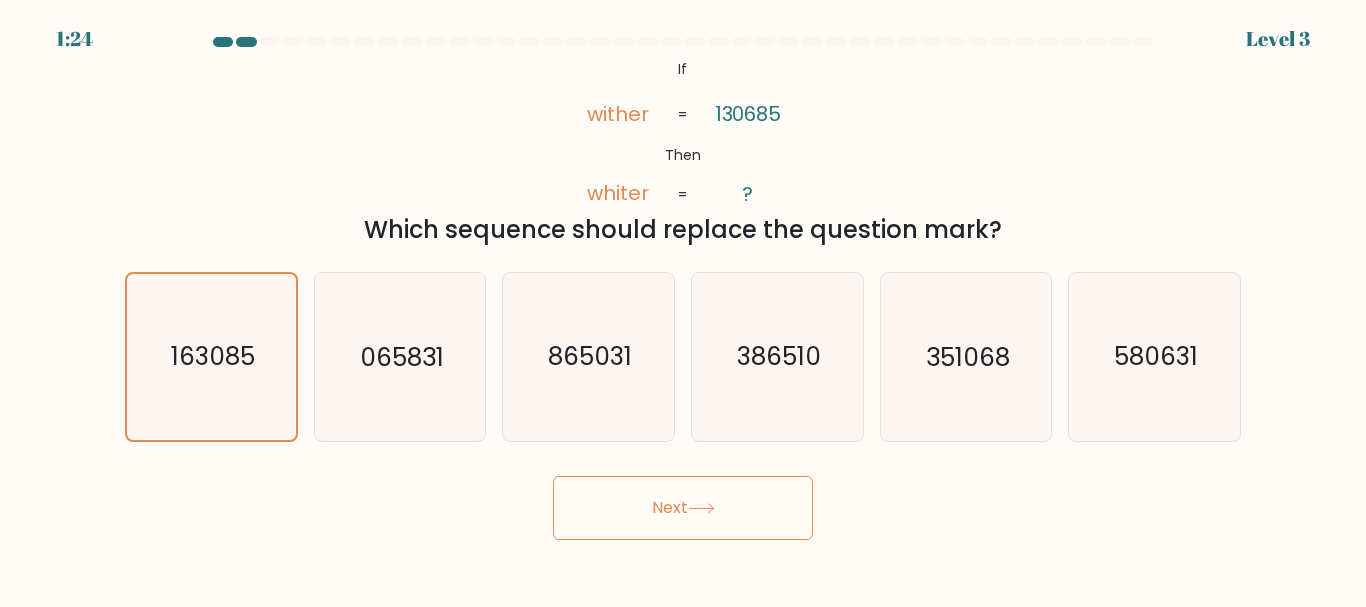 click on "Next" at bounding box center (683, 508) 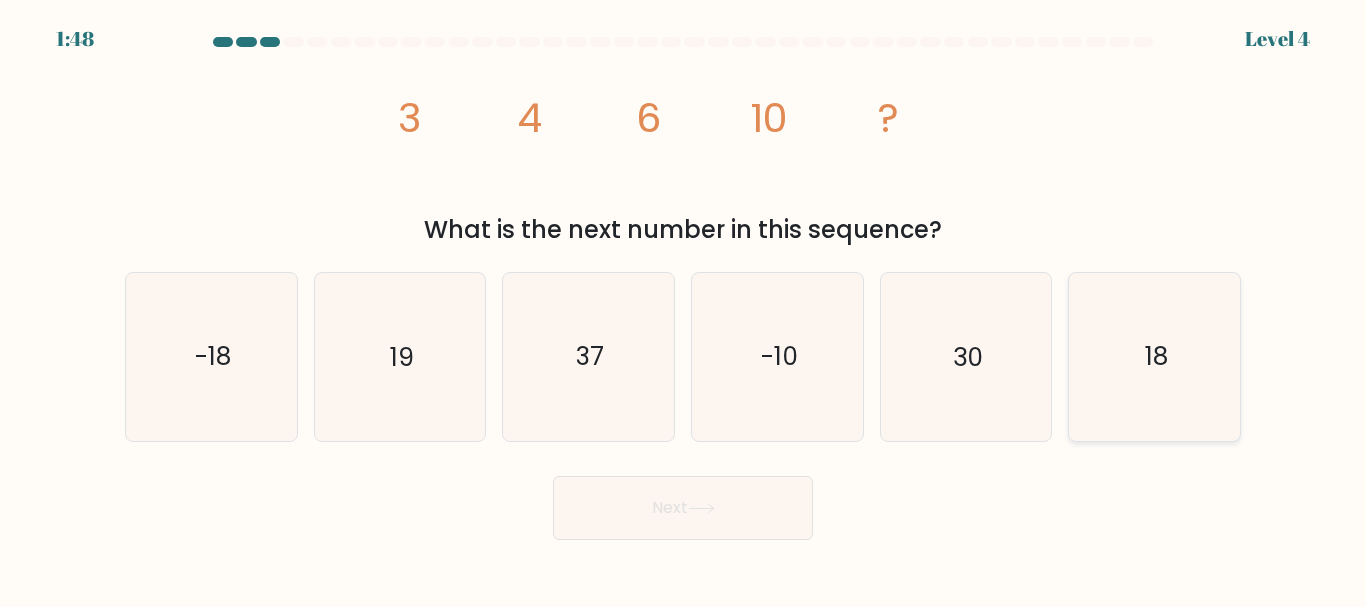 click on "18" 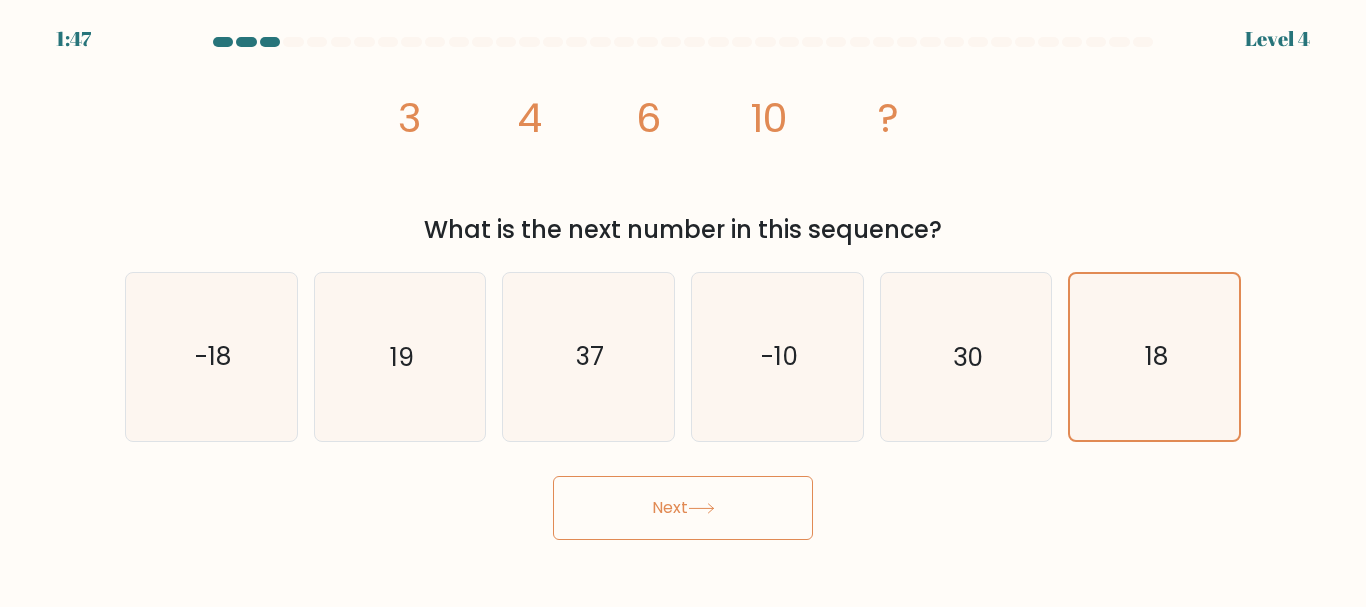 click on "Next" at bounding box center (683, 508) 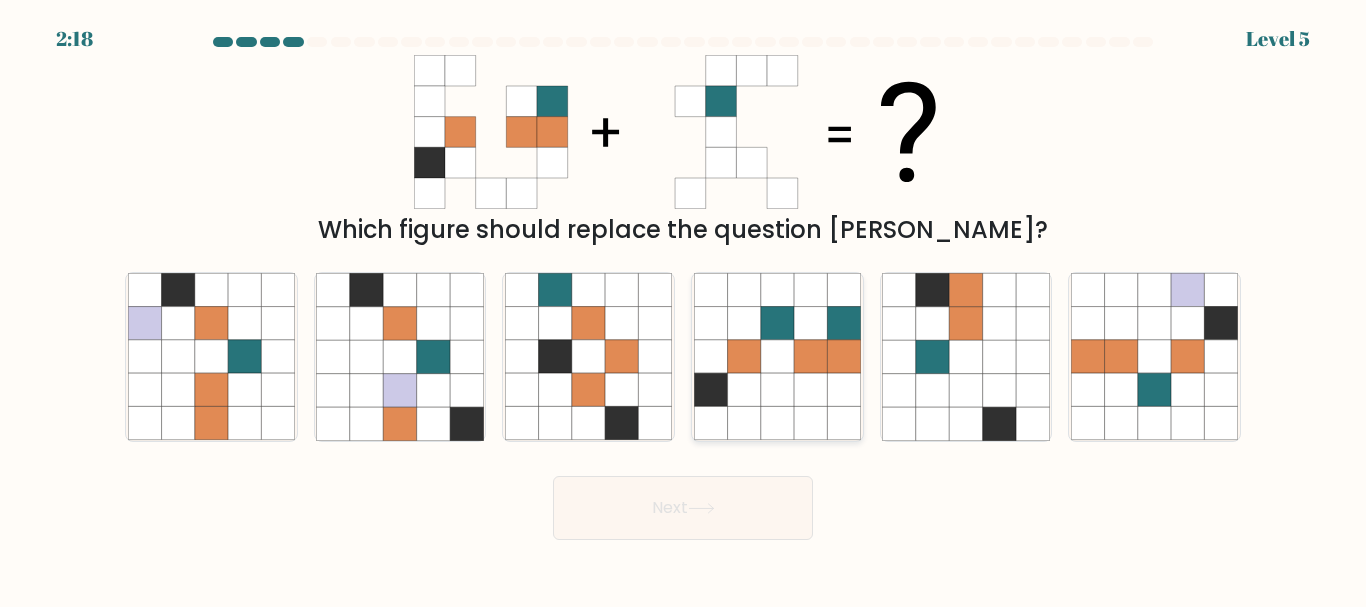 click 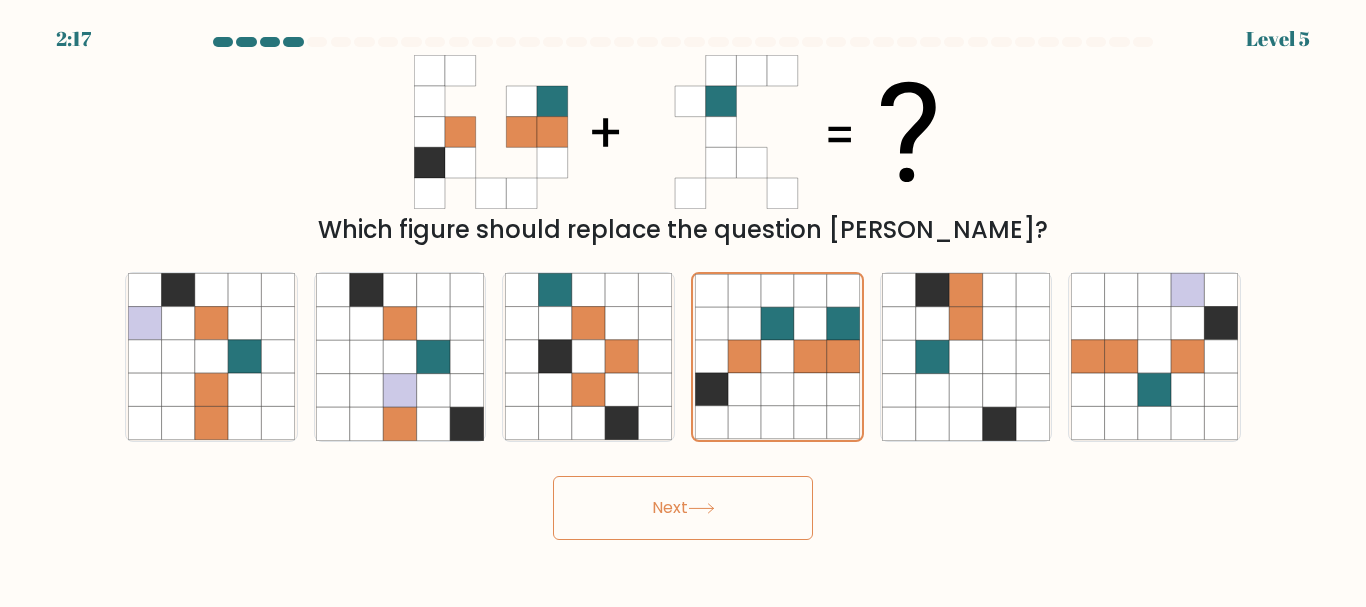 click on "Next" at bounding box center [683, 508] 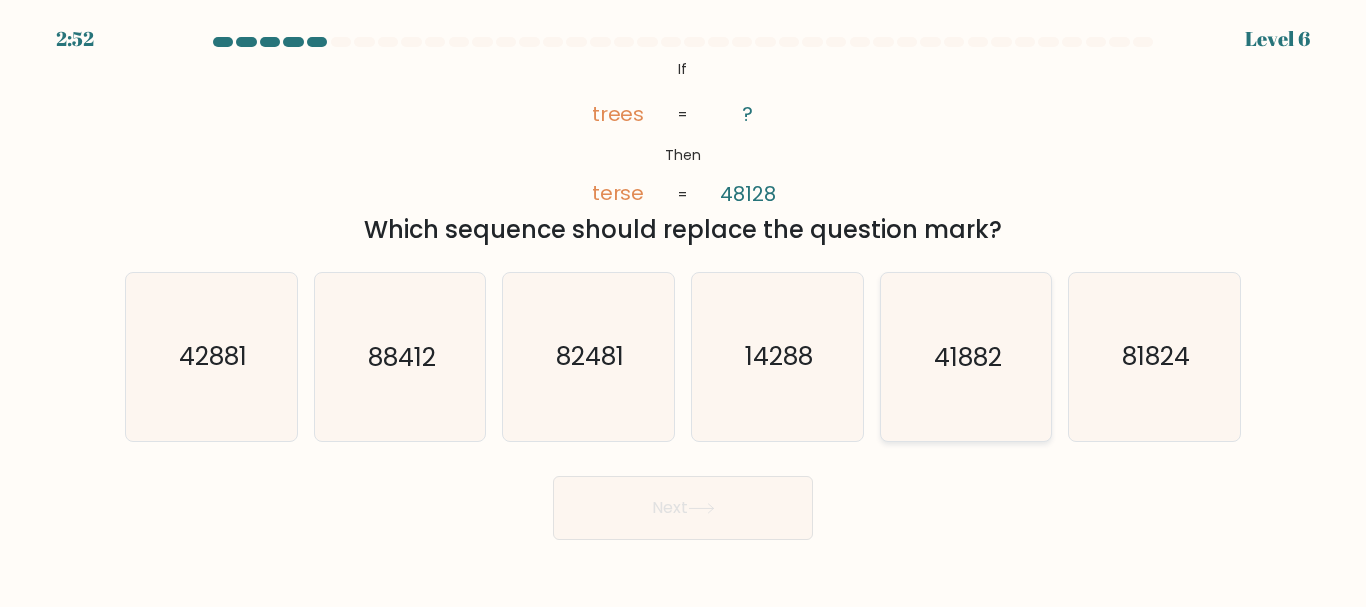 click on "41882" 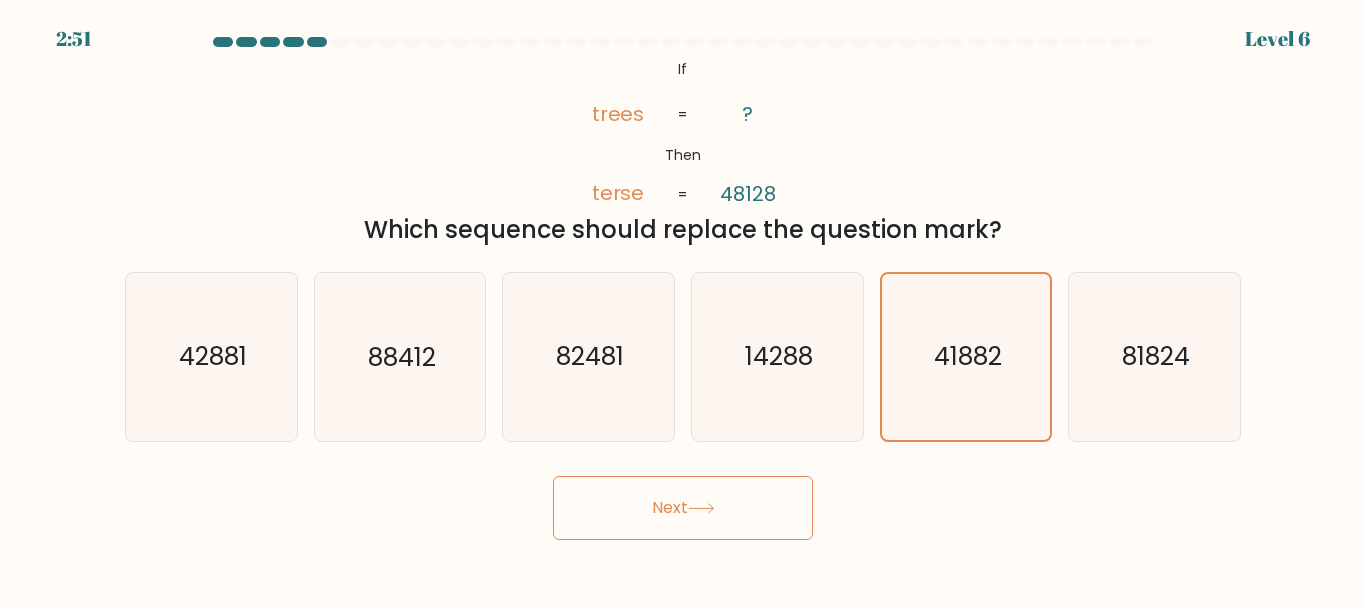 click on "Next" at bounding box center (683, 508) 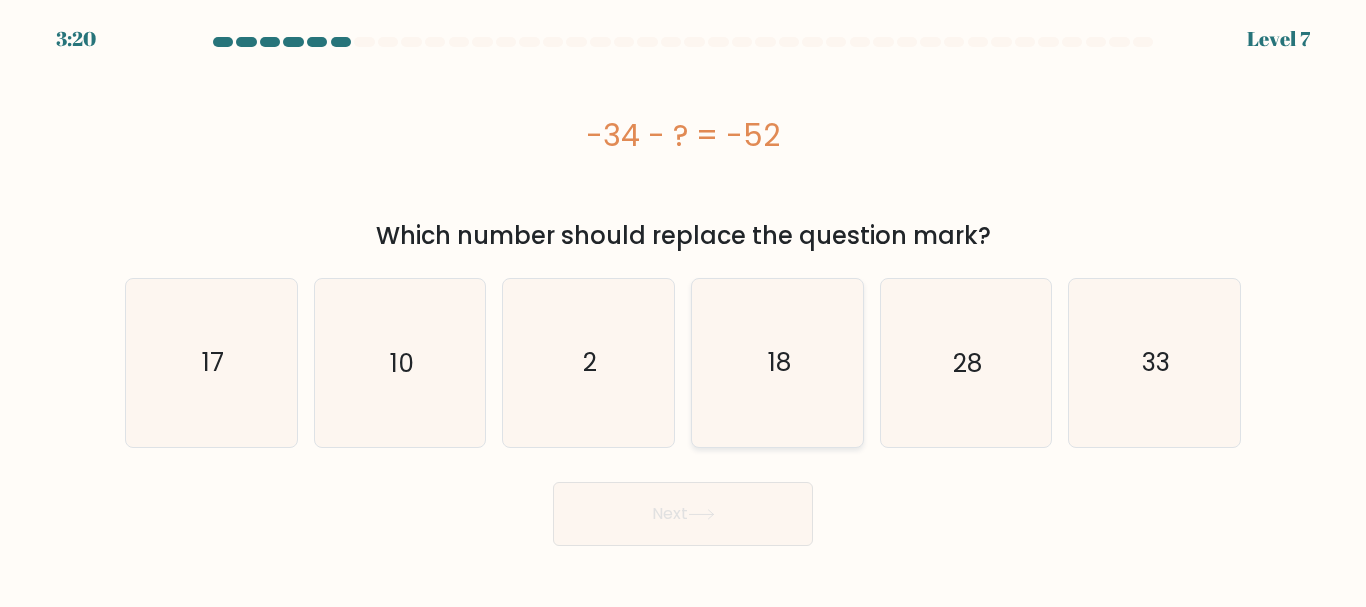 drag, startPoint x: 741, startPoint y: 361, endPoint x: 729, endPoint y: 400, distance: 40.804413 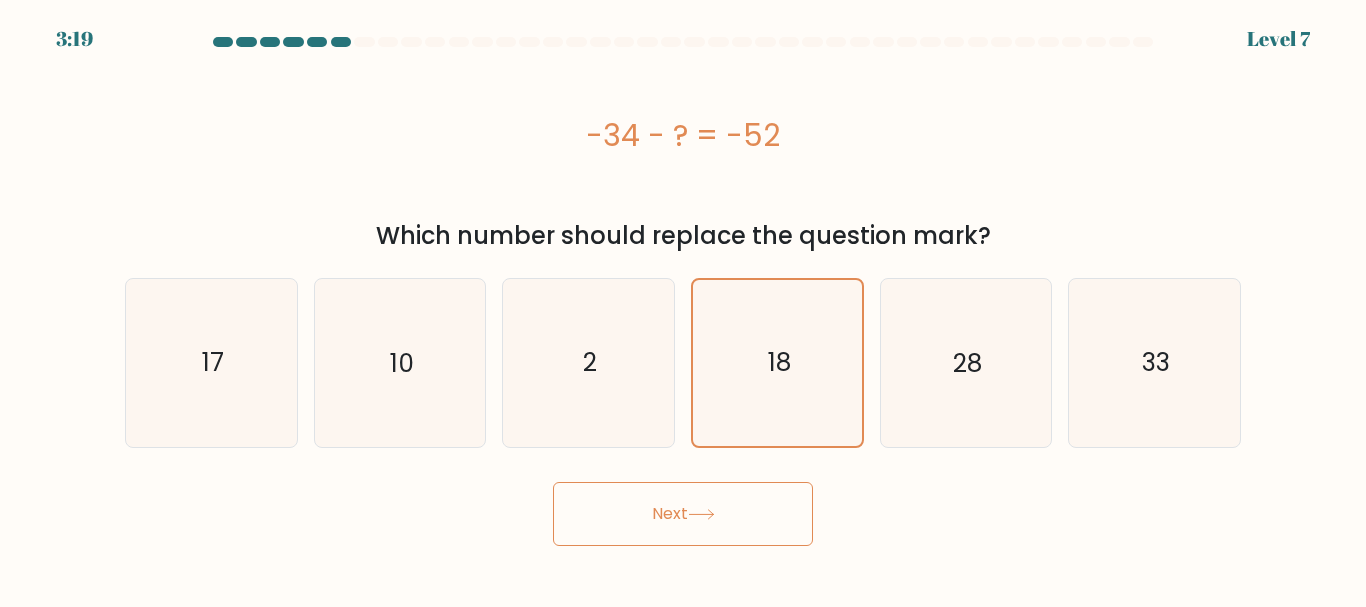click on "Next" at bounding box center (683, 514) 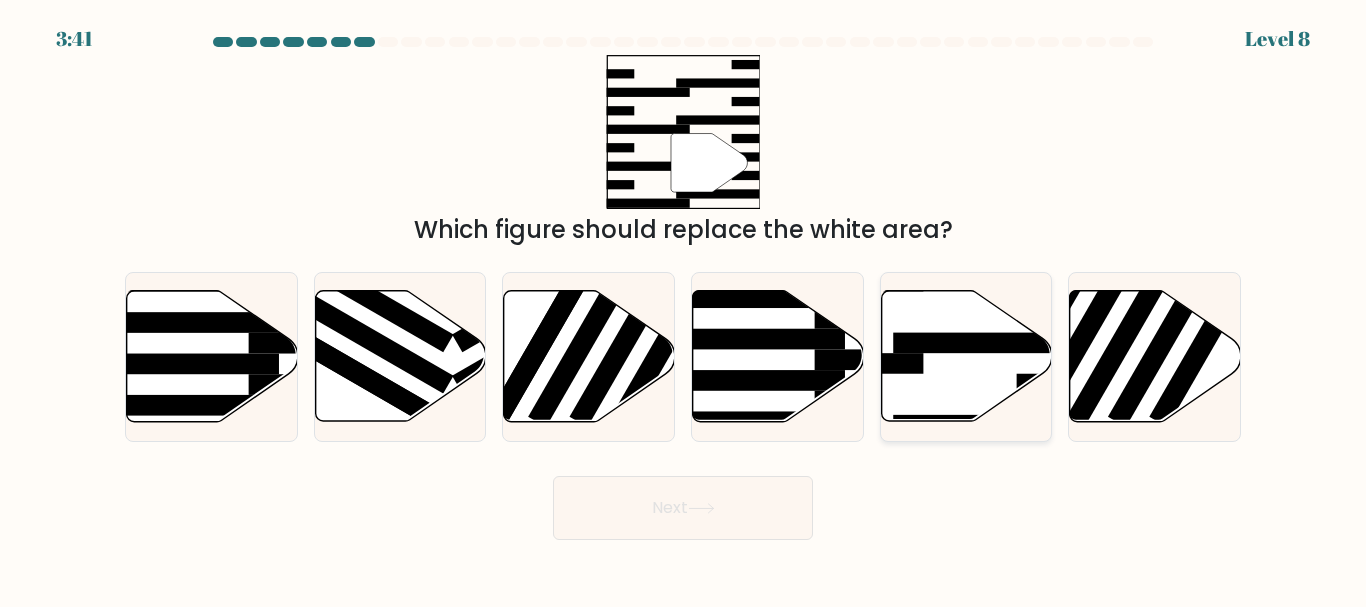 click 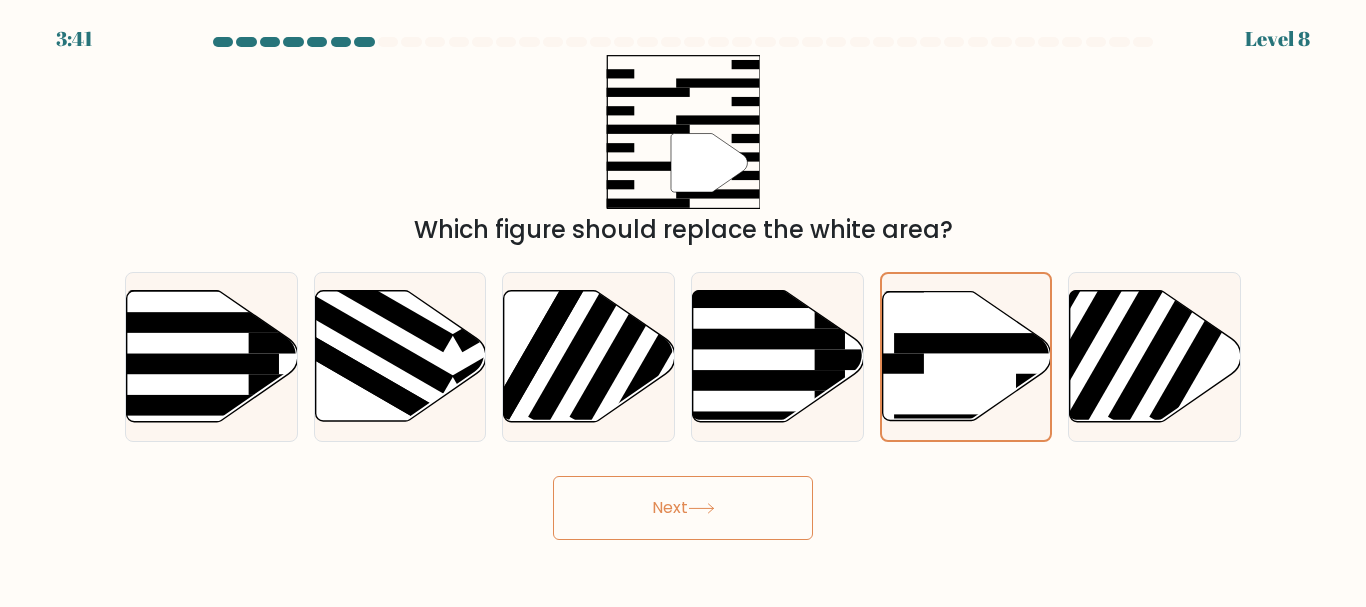 click on "Next" at bounding box center (683, 508) 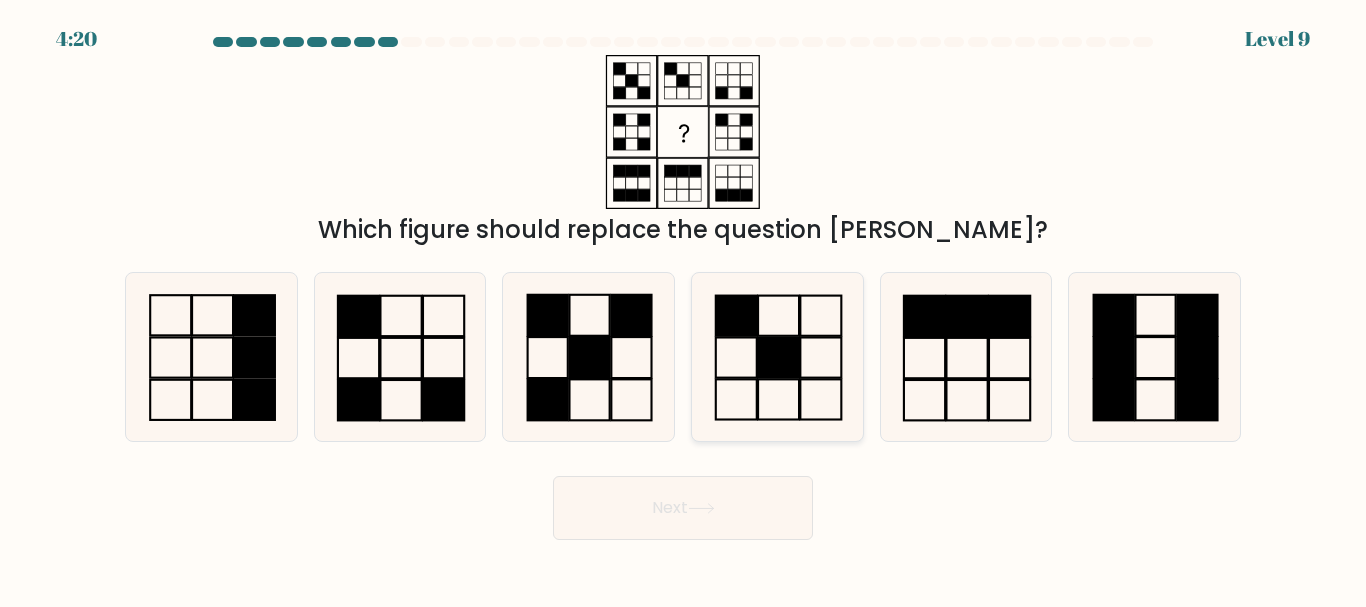 click 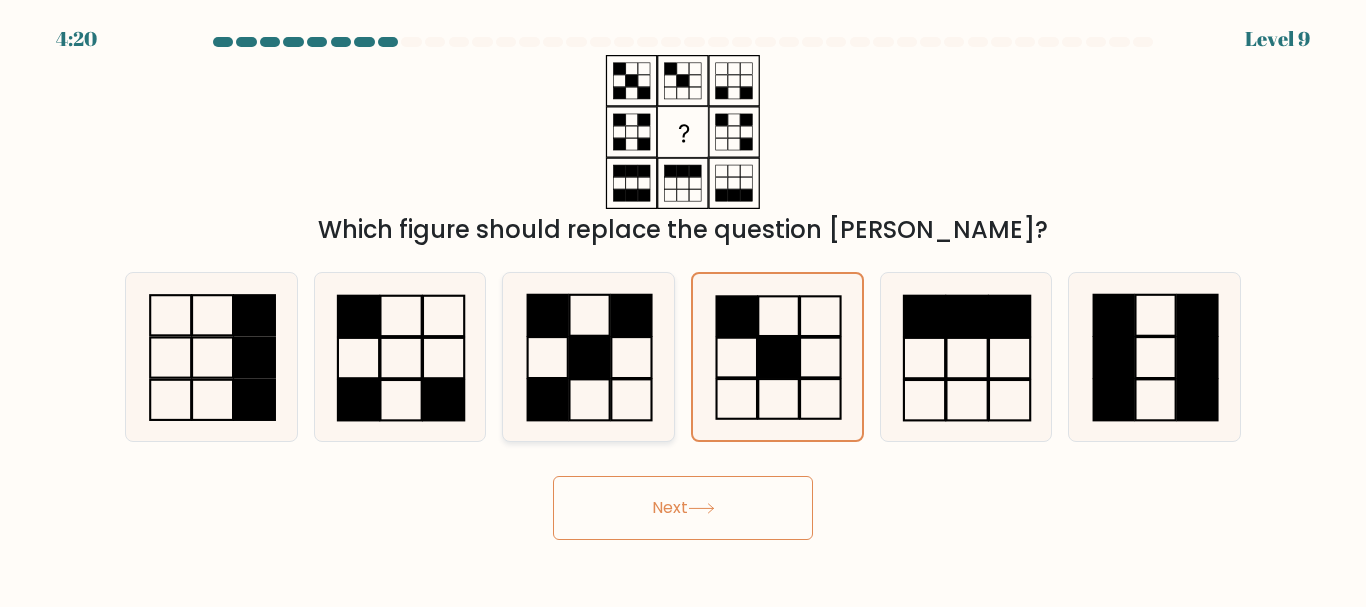 click 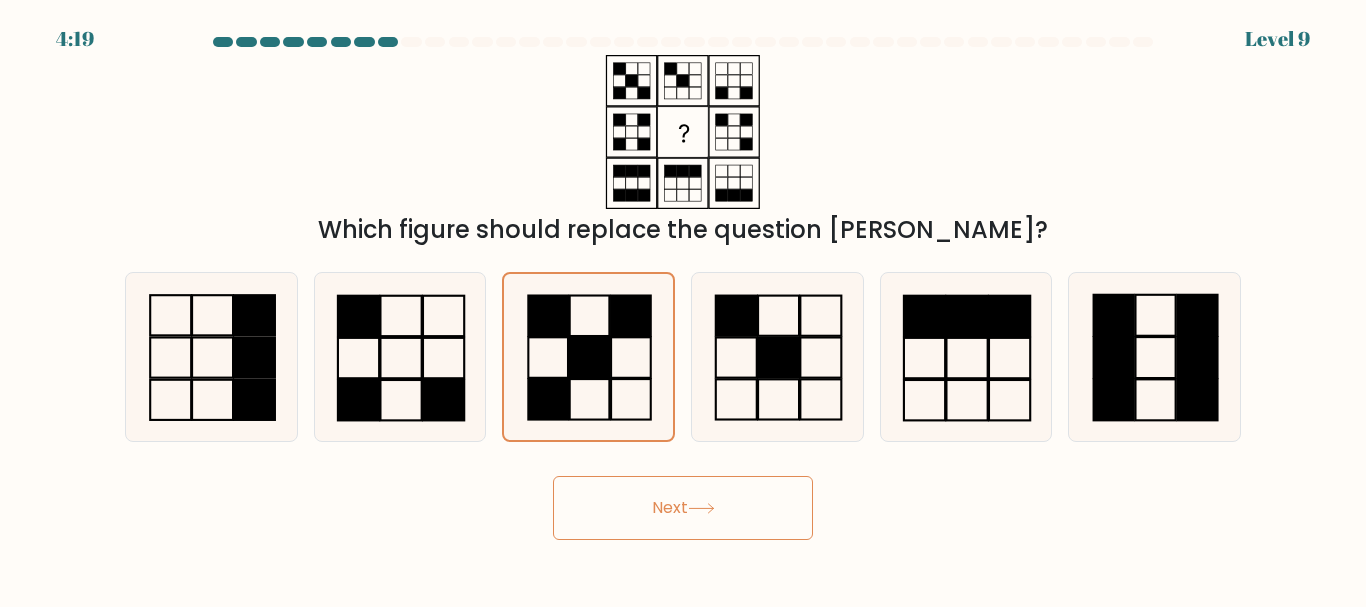 click on "Next" at bounding box center [683, 508] 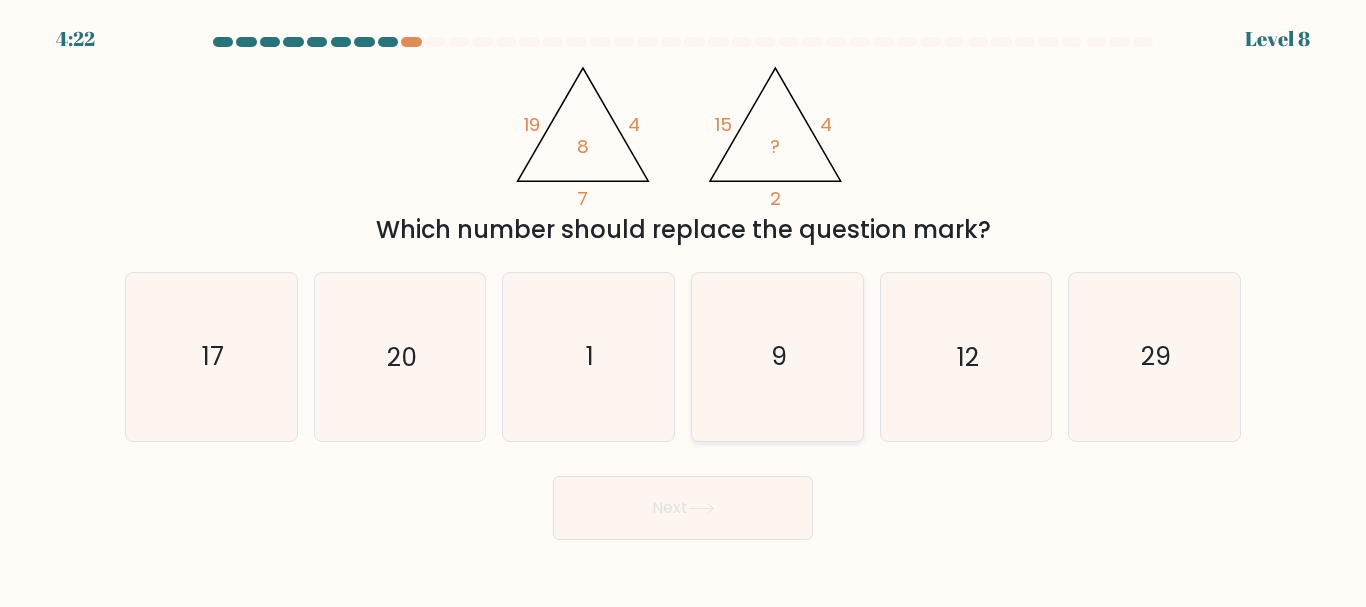 click on "9" 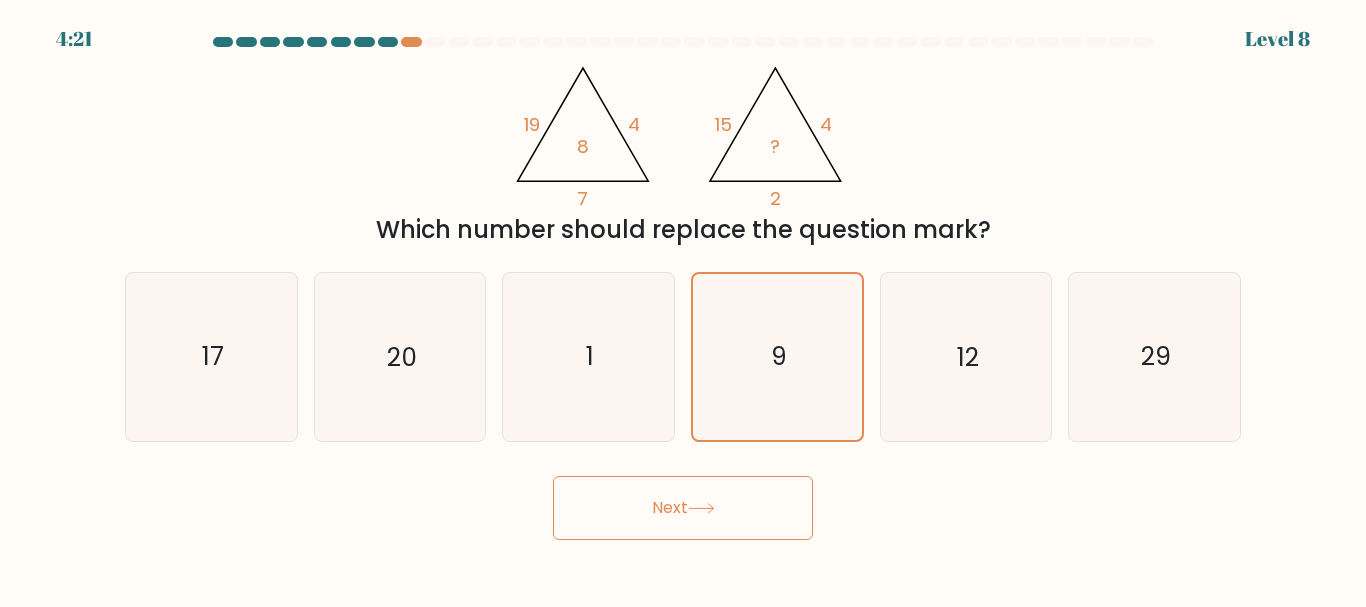 click on "Next" at bounding box center (683, 508) 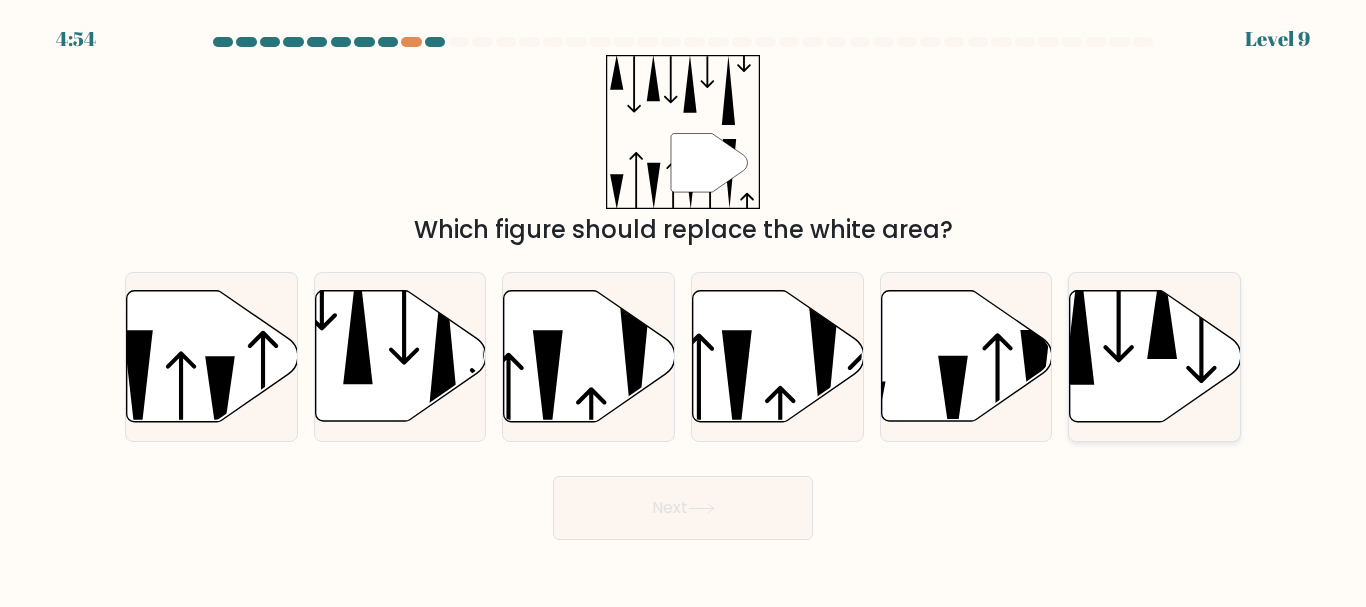 click at bounding box center [1154, 356] 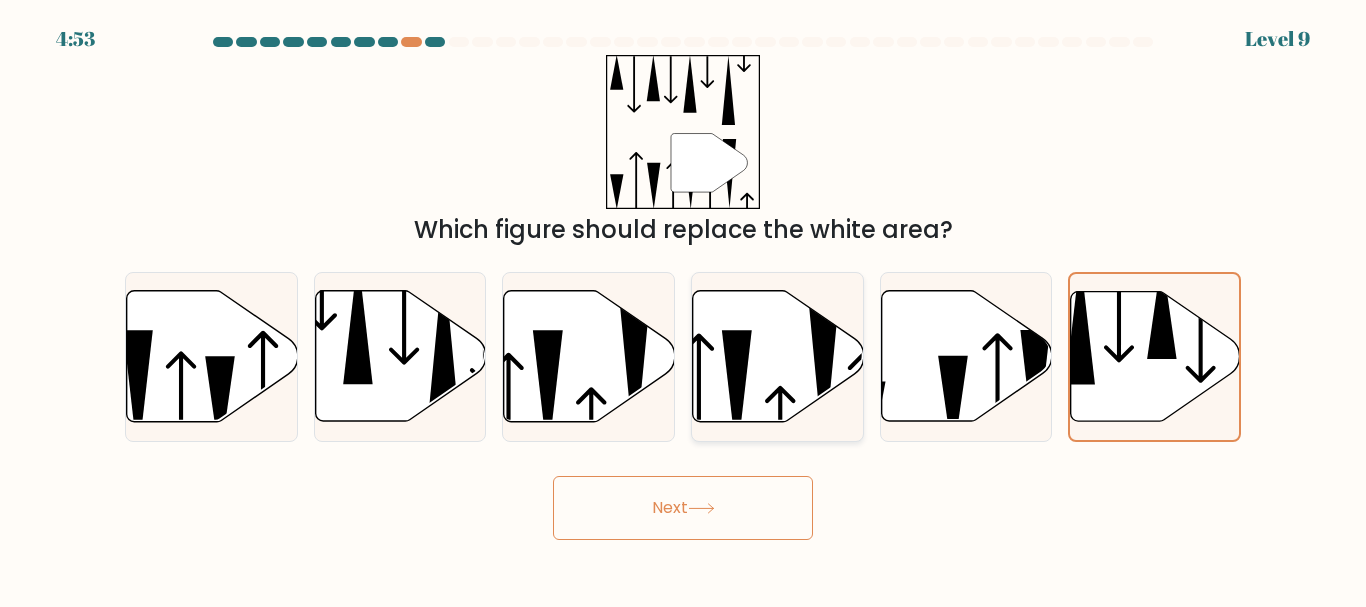 click 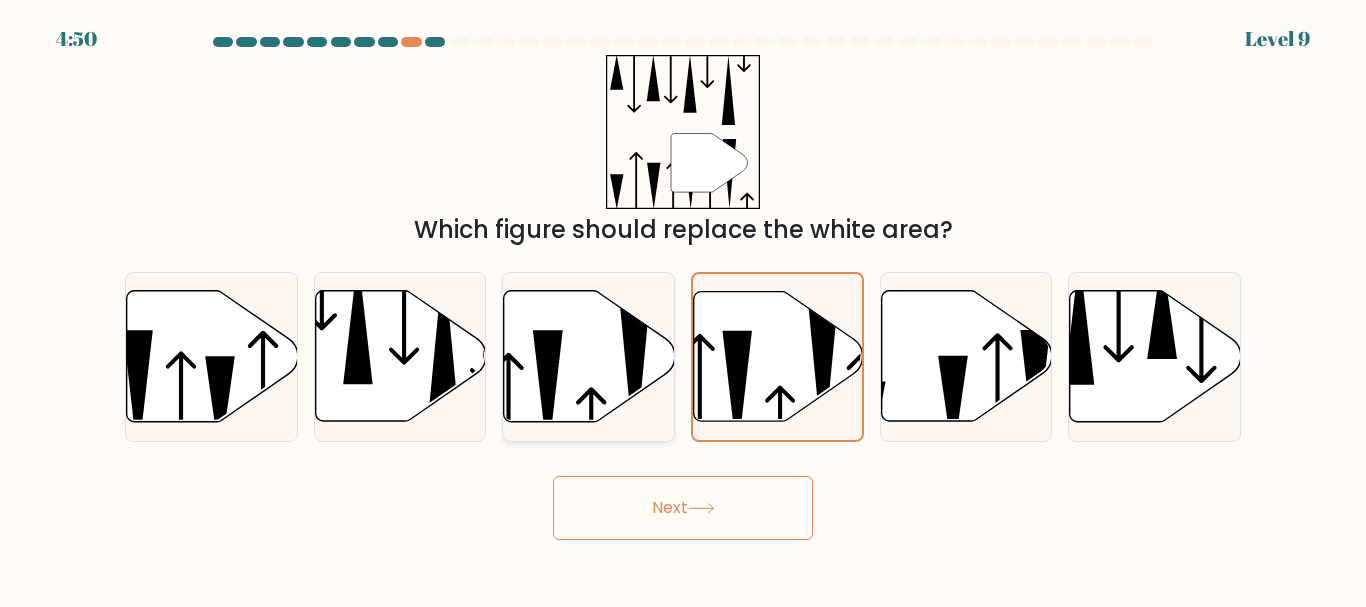 click 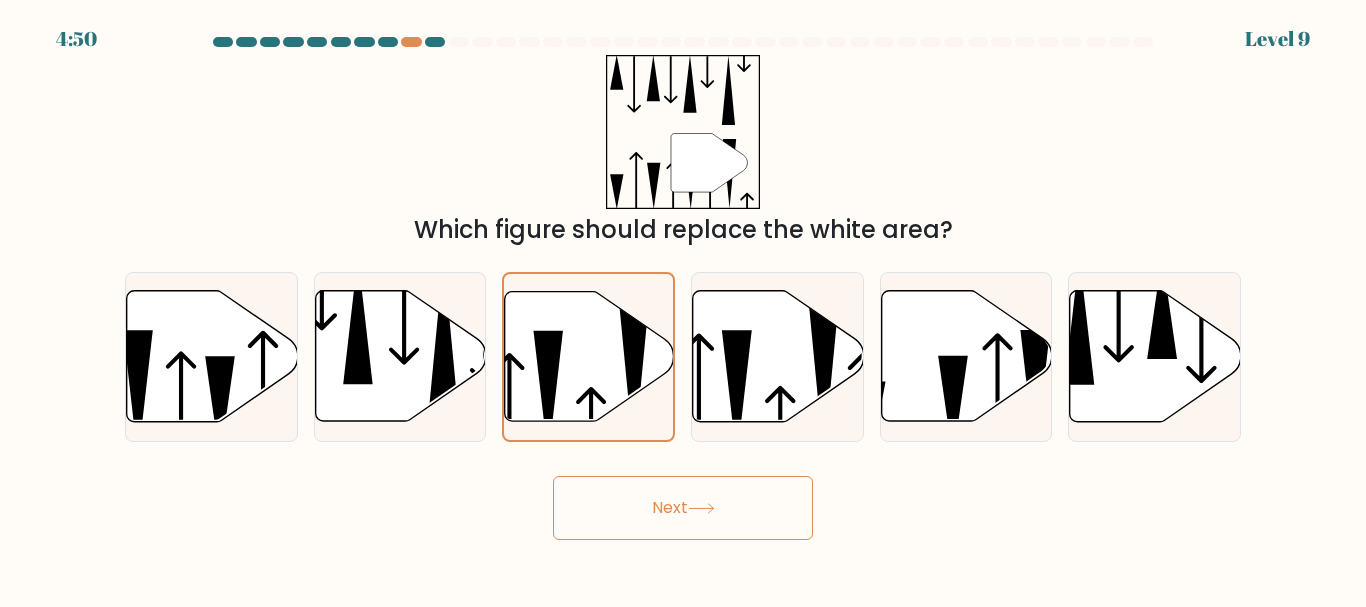 click on "Next" at bounding box center (683, 508) 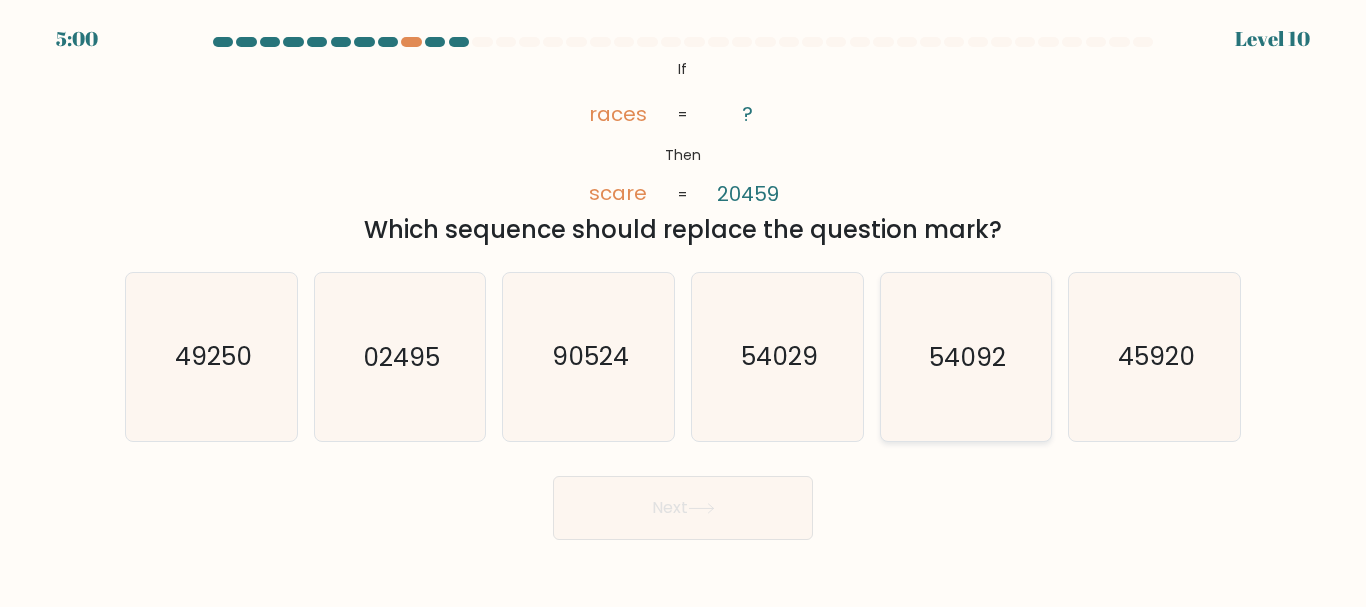 click on "54092" 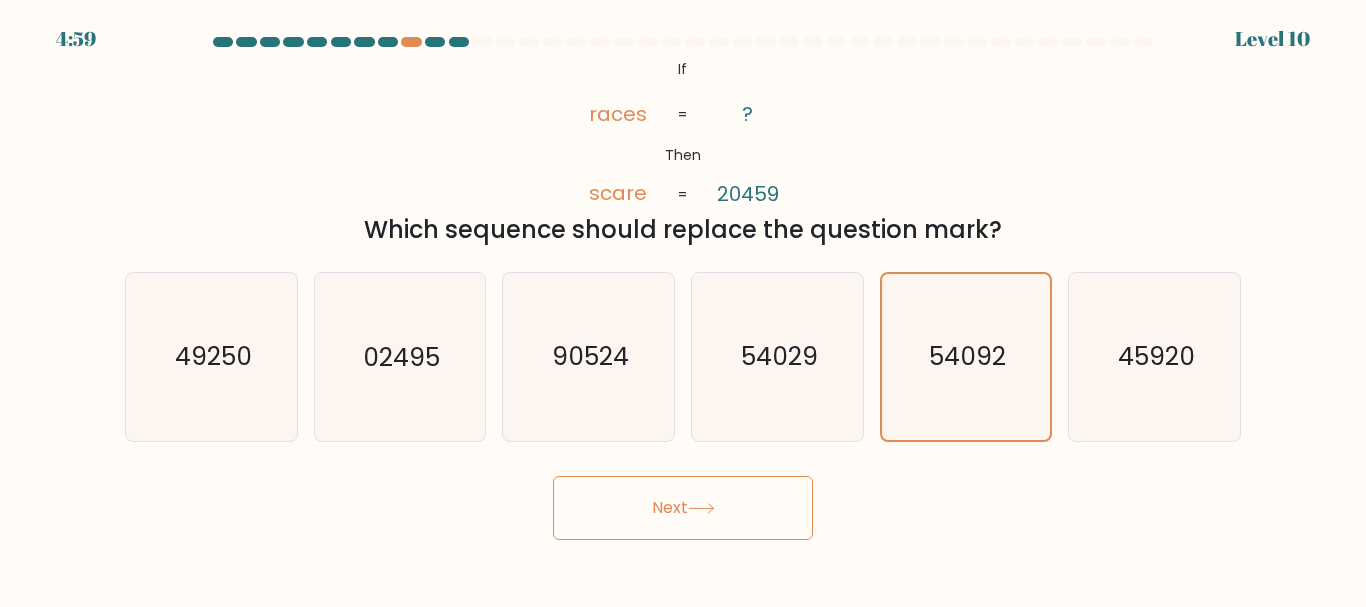 click on "Next" at bounding box center [683, 508] 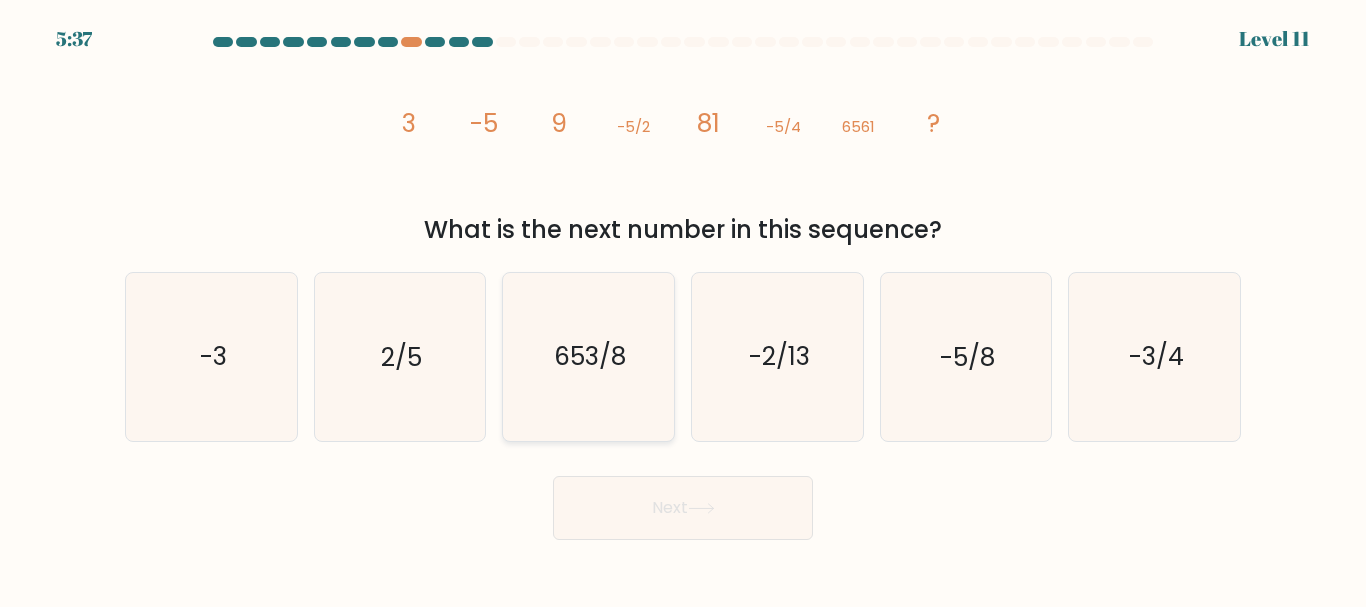 click on "653/8" 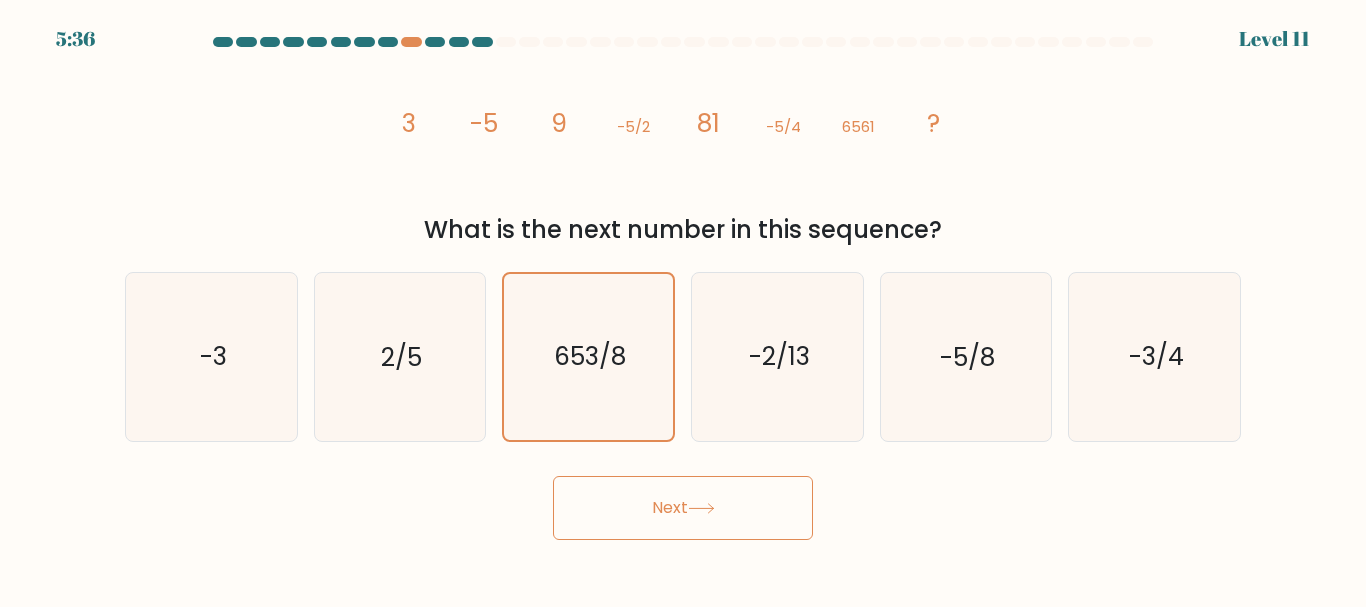 click on "Next" at bounding box center [683, 508] 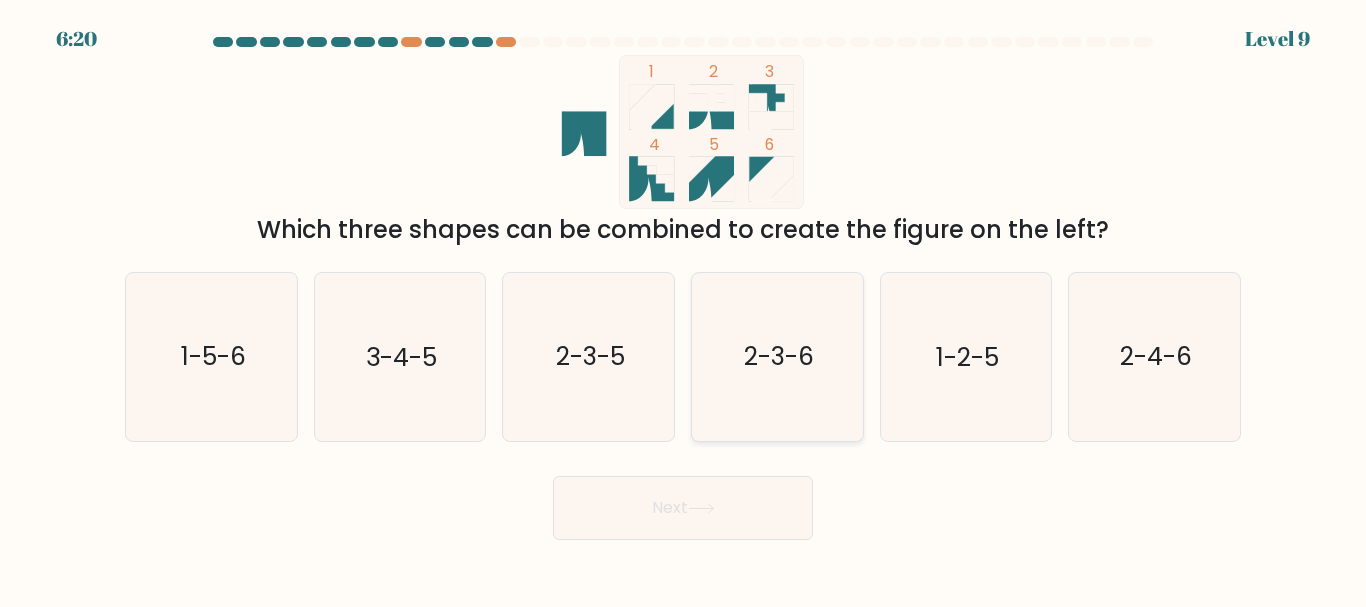 click on "2-3-6" 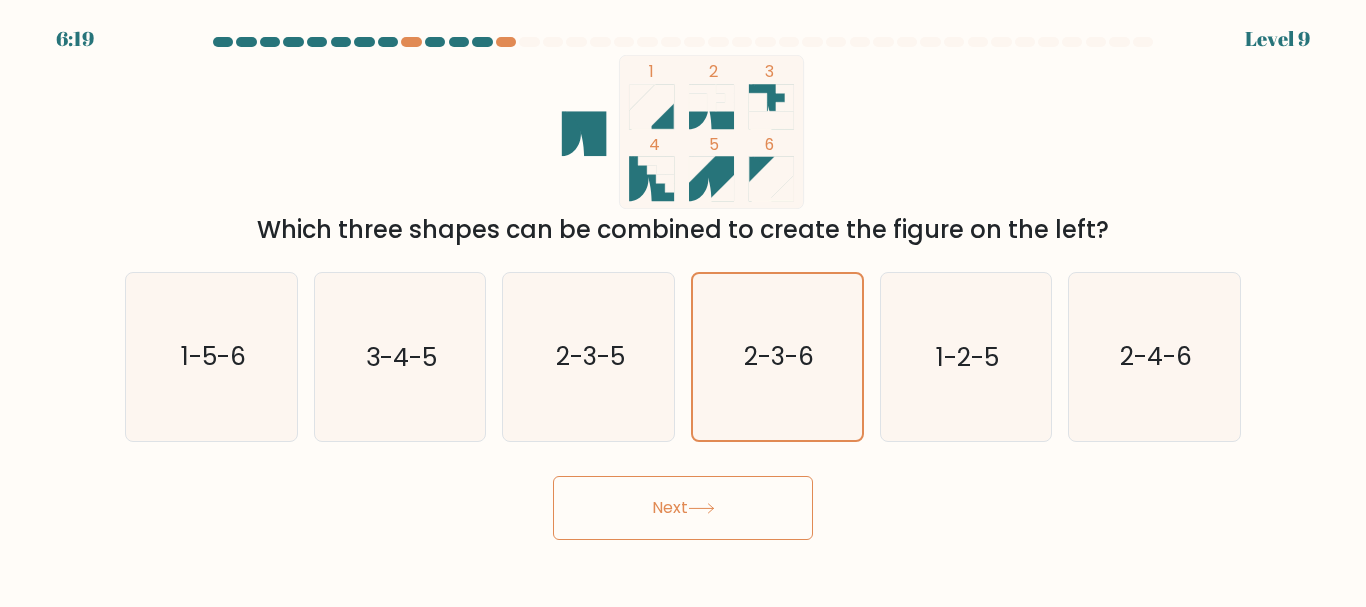 click on "Next" at bounding box center (683, 508) 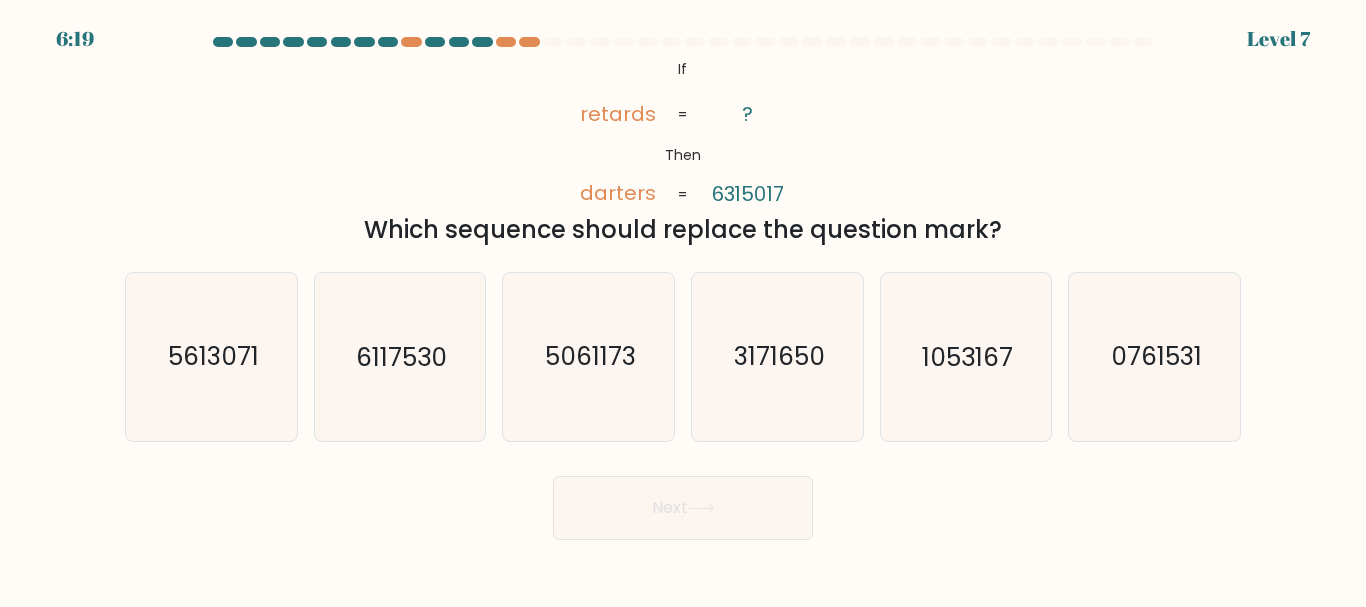 click on "5061173" 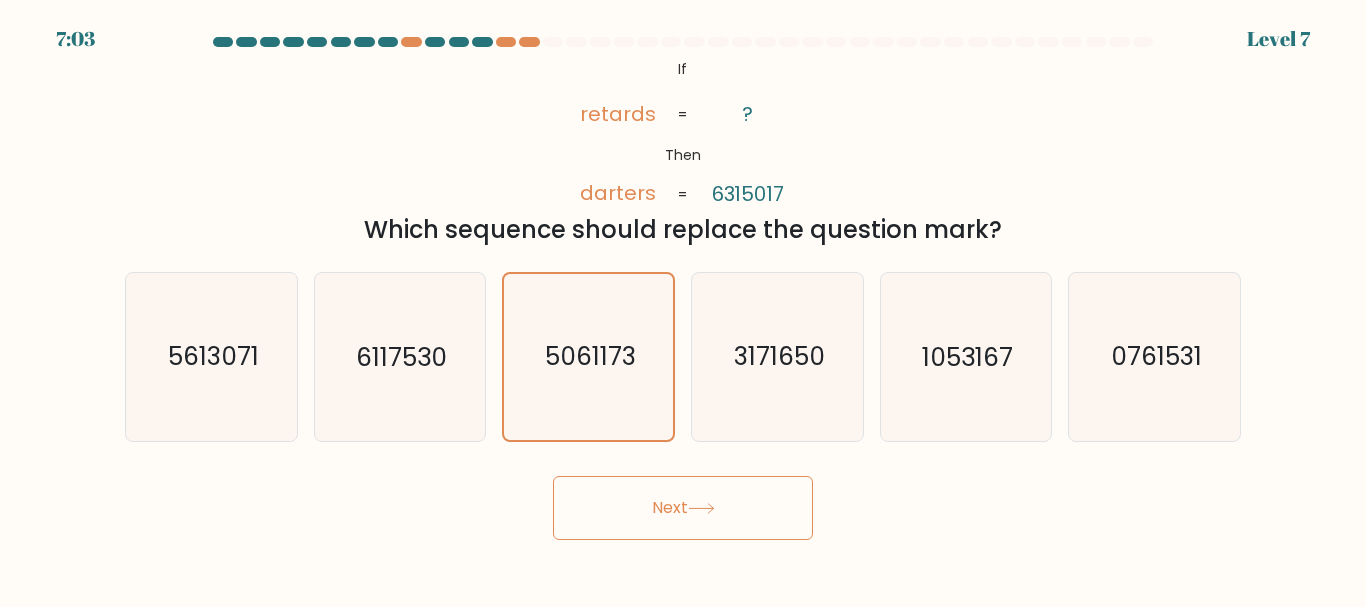 click on "Next" at bounding box center [683, 503] 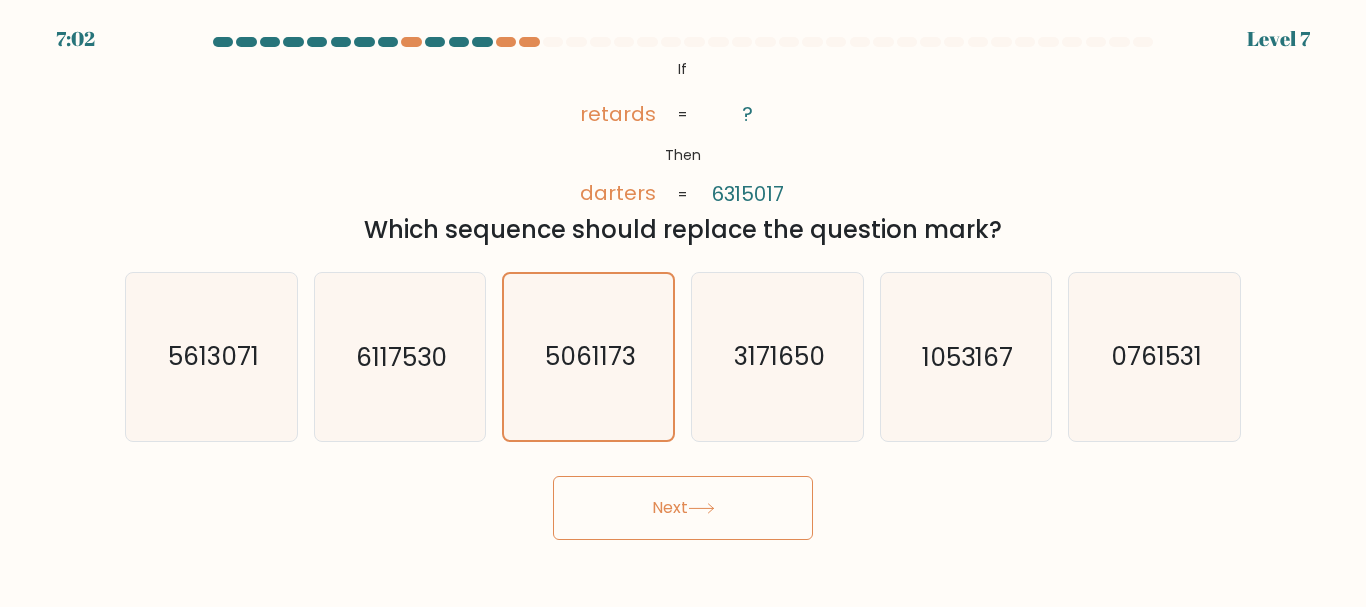 click on "Next" at bounding box center [683, 508] 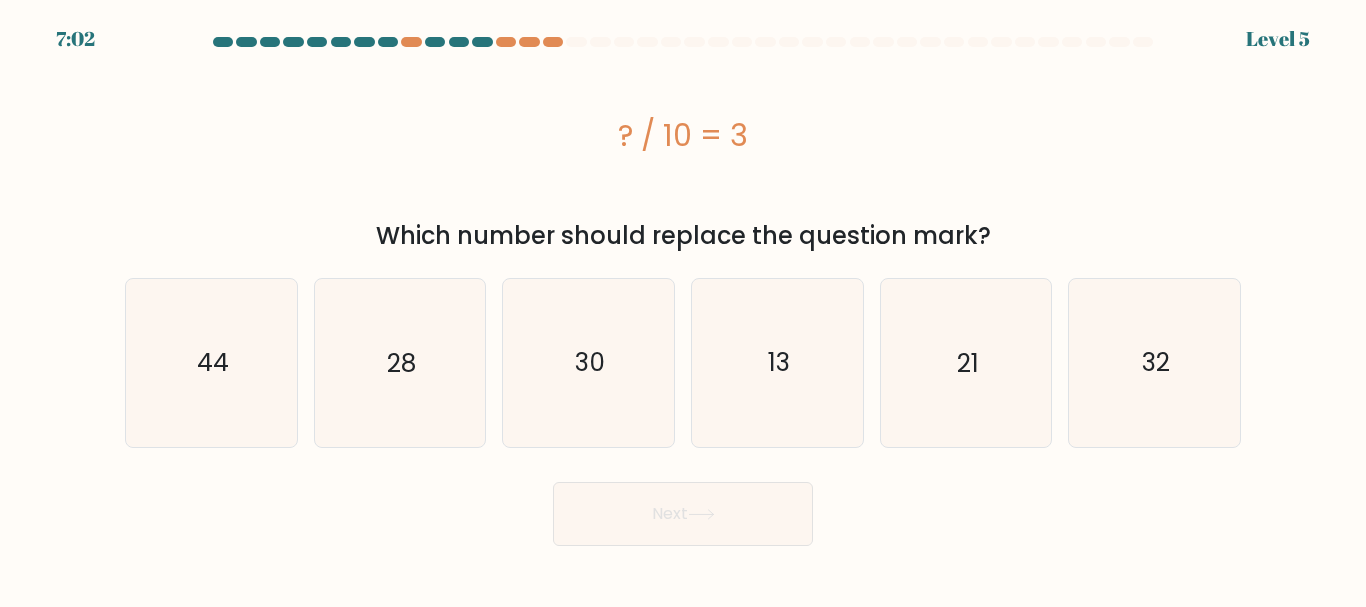 click on "d.
13" at bounding box center [777, 362] 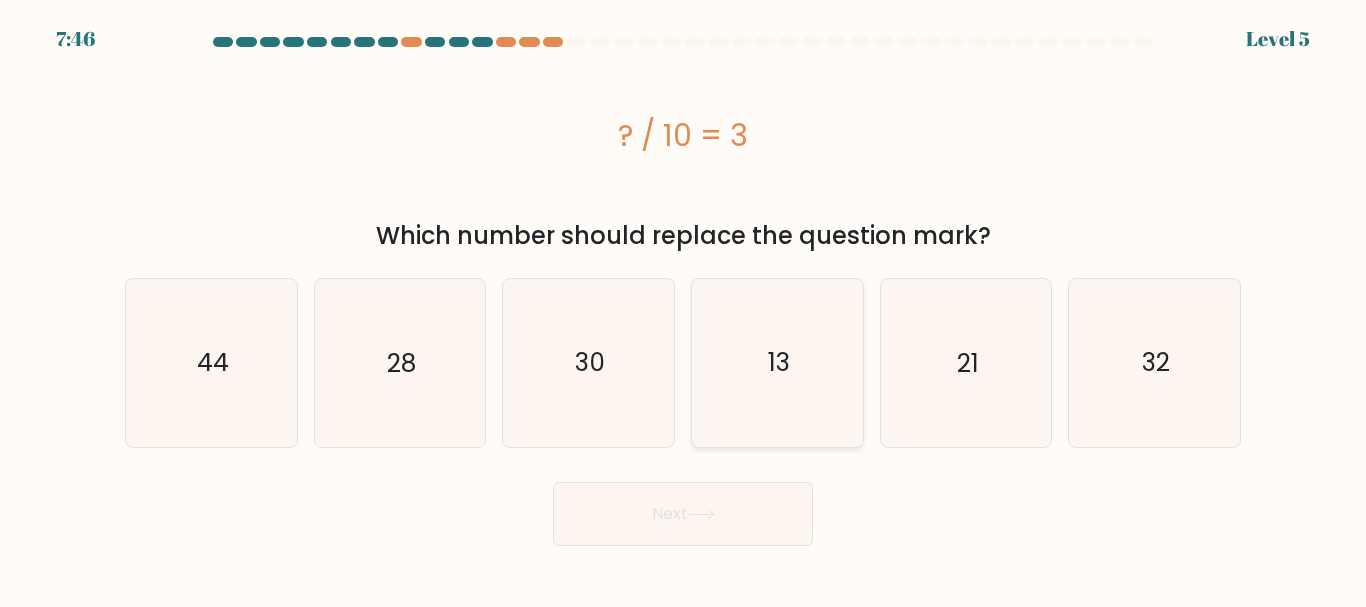 click on "13" 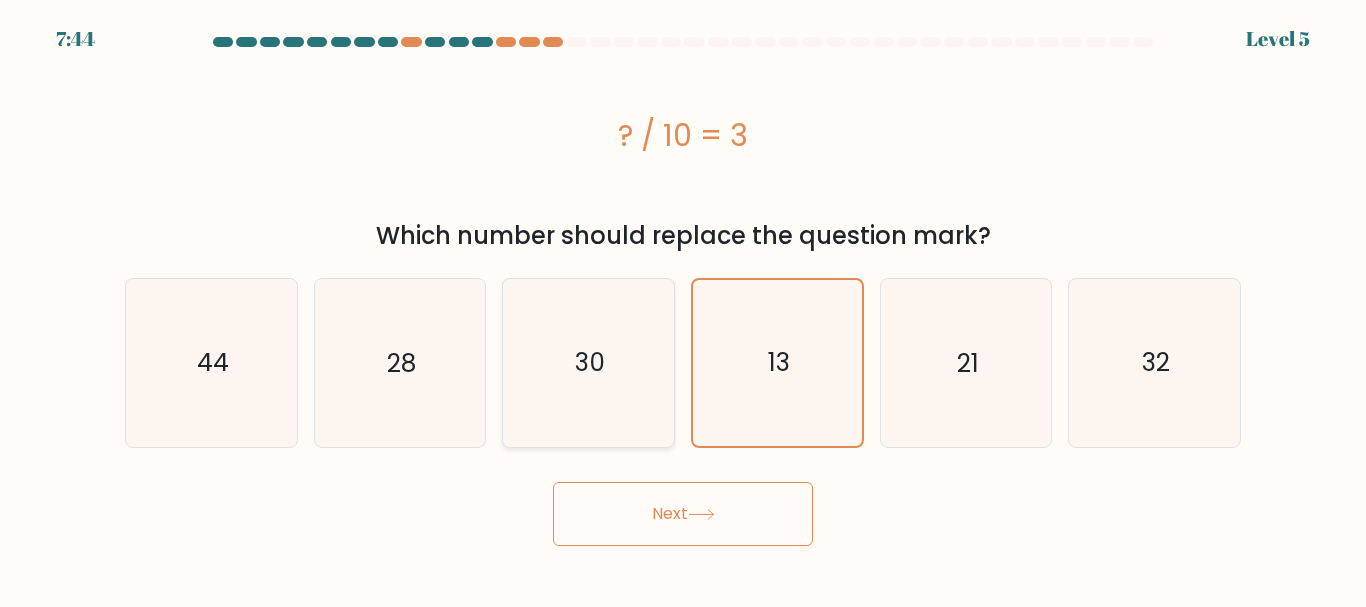 click on "30" 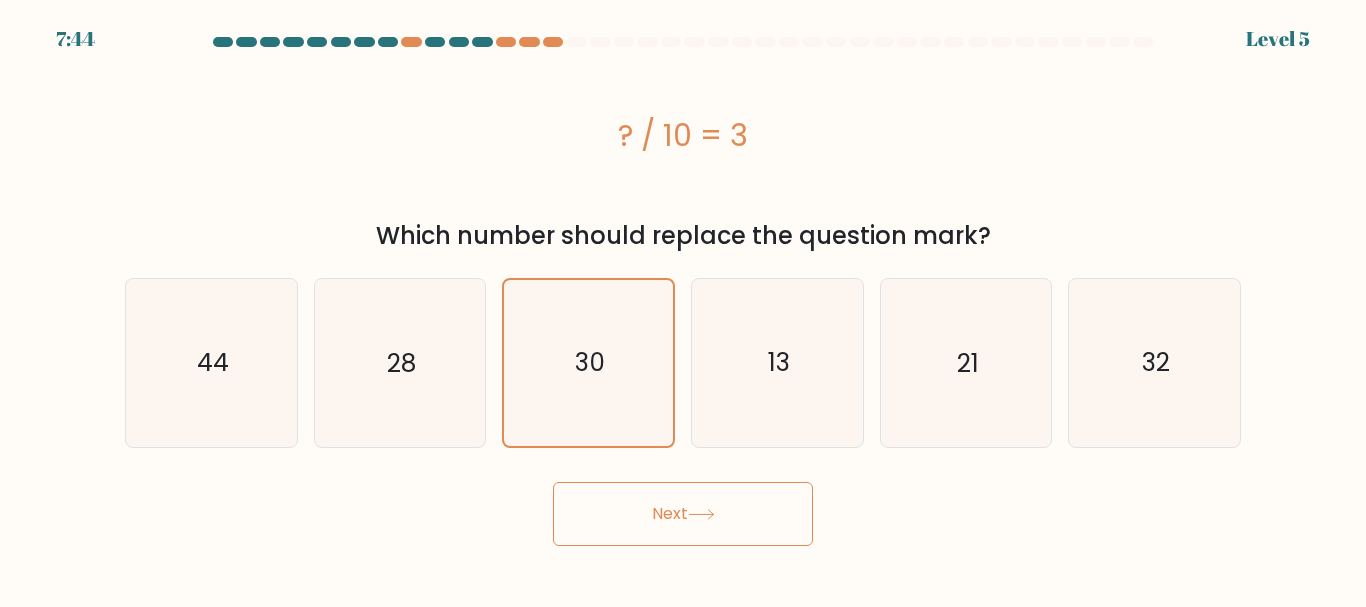 click on "Next" at bounding box center (683, 514) 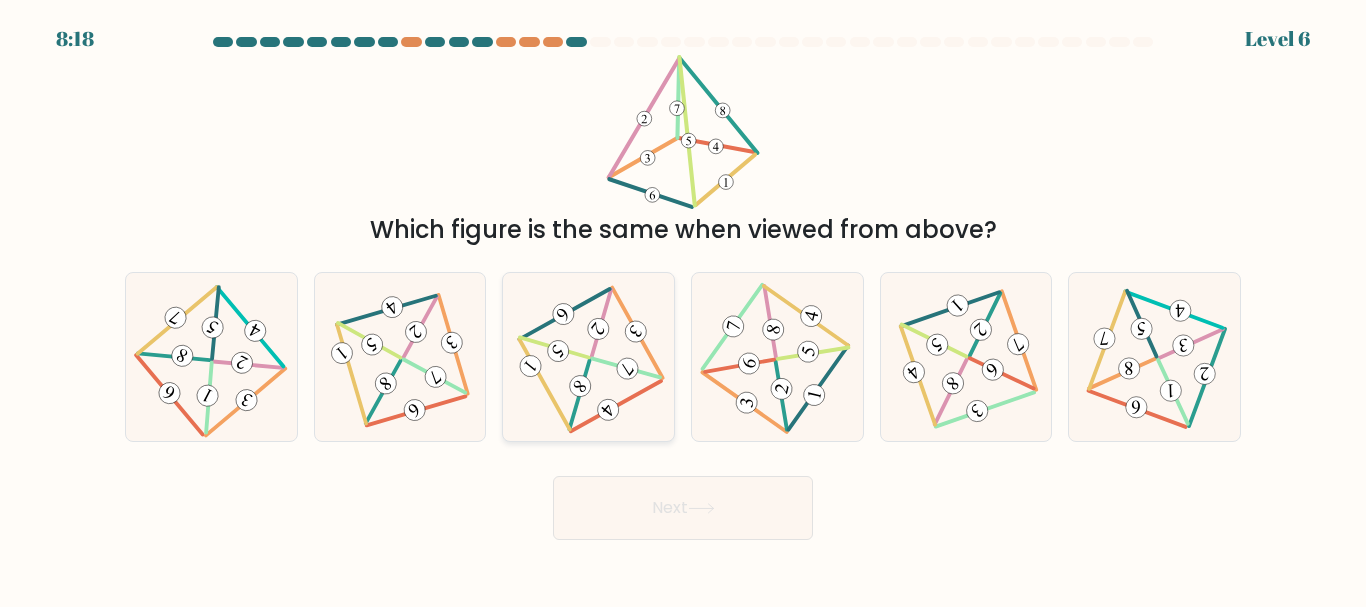 click 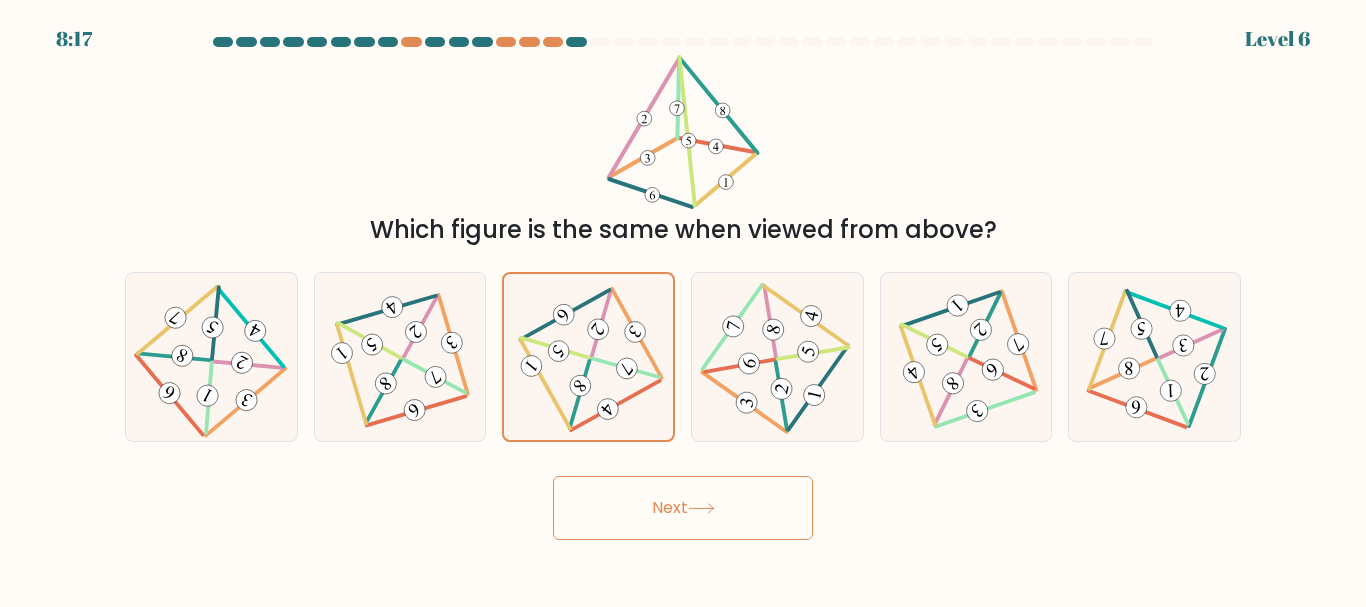 click on "Next" at bounding box center [683, 508] 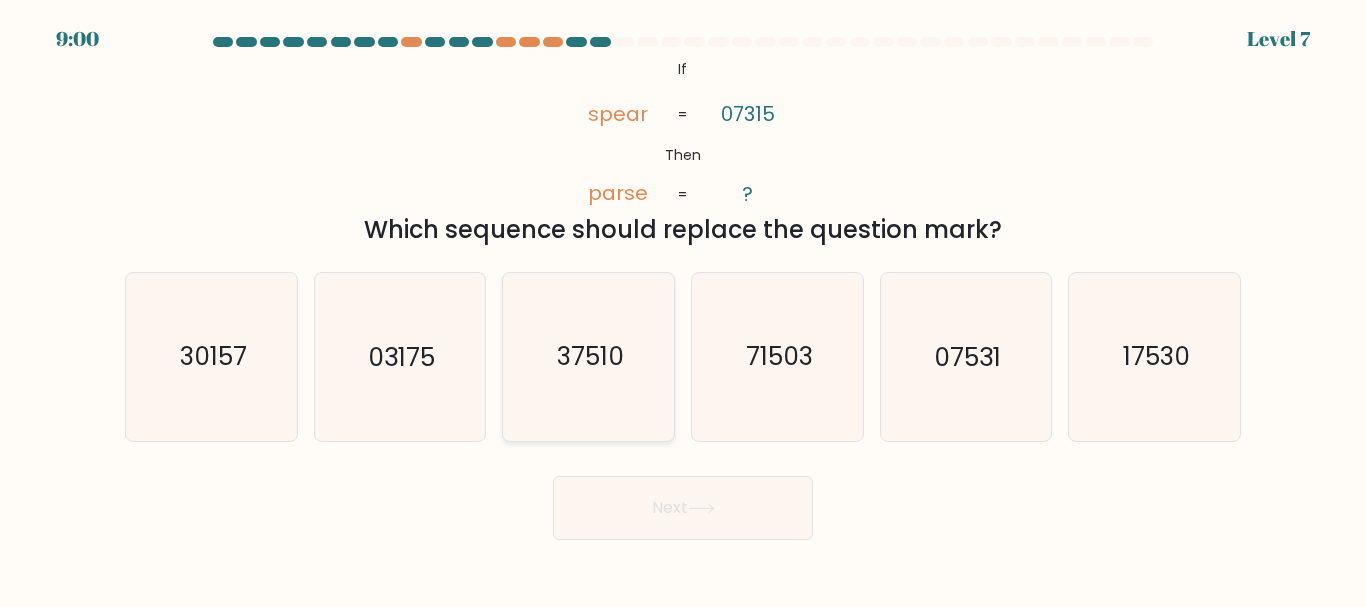click on "37510" 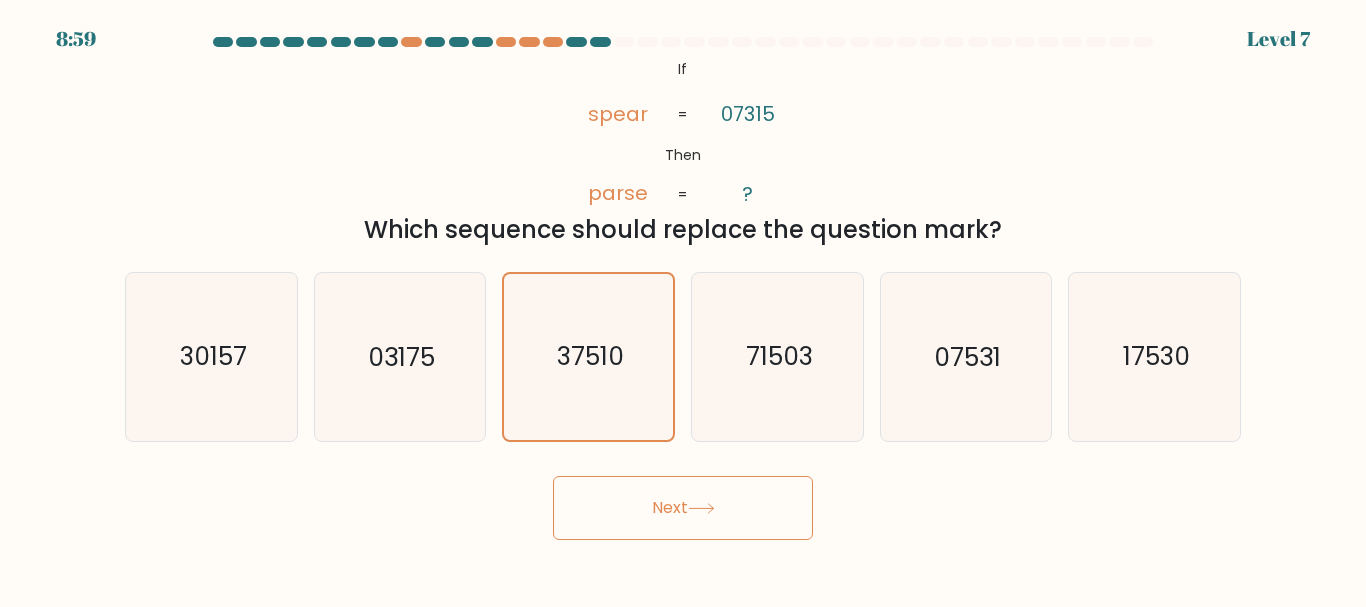 click on "Next" at bounding box center (683, 508) 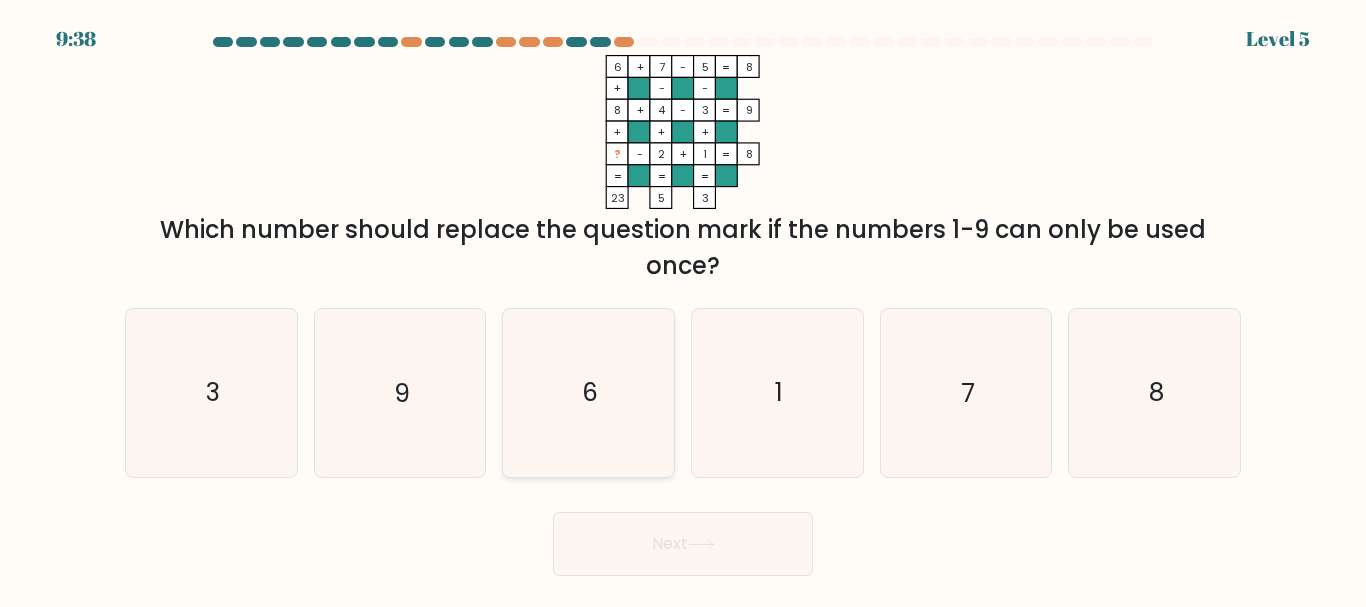 click on "6" 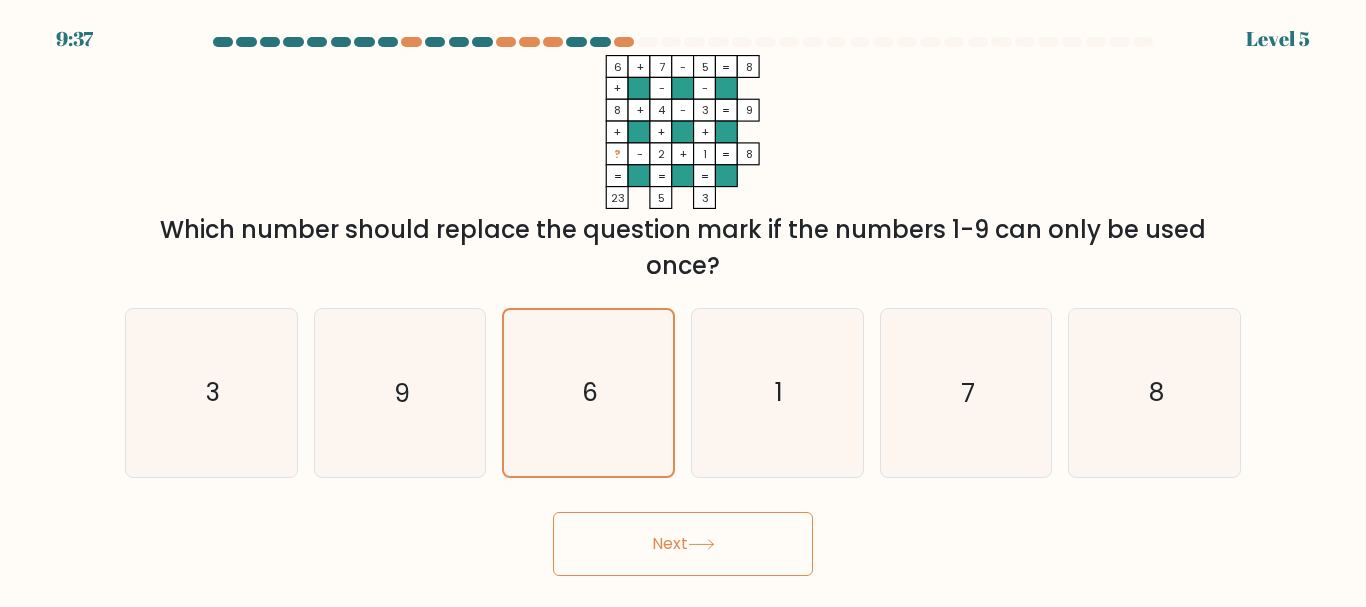 click on "Next" at bounding box center (683, 544) 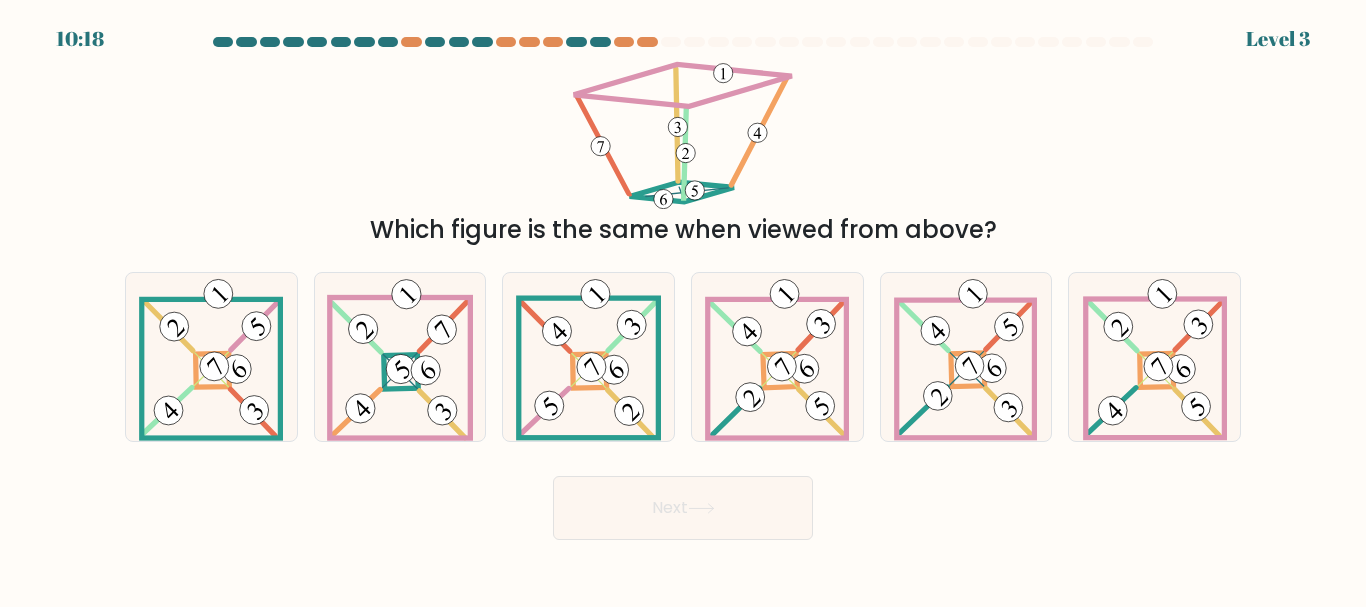 scroll, scrollTop: 0, scrollLeft: 0, axis: both 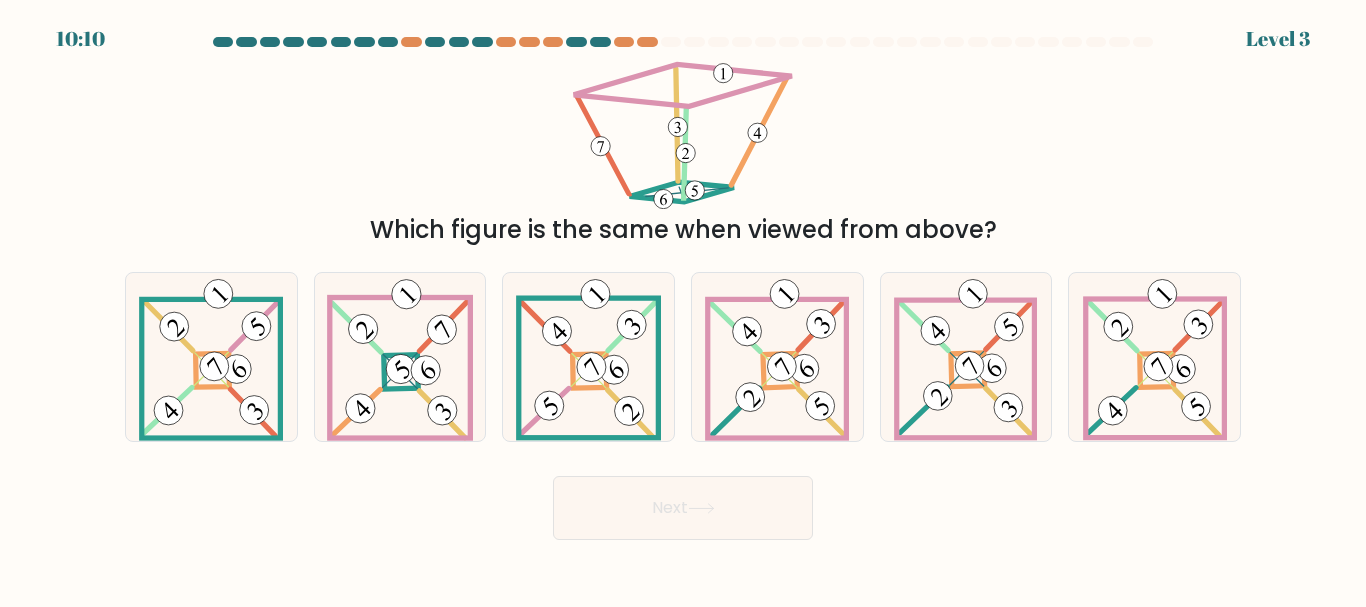 drag, startPoint x: 1265, startPoint y: 40, endPoint x: 584, endPoint y: 242, distance: 710.3274 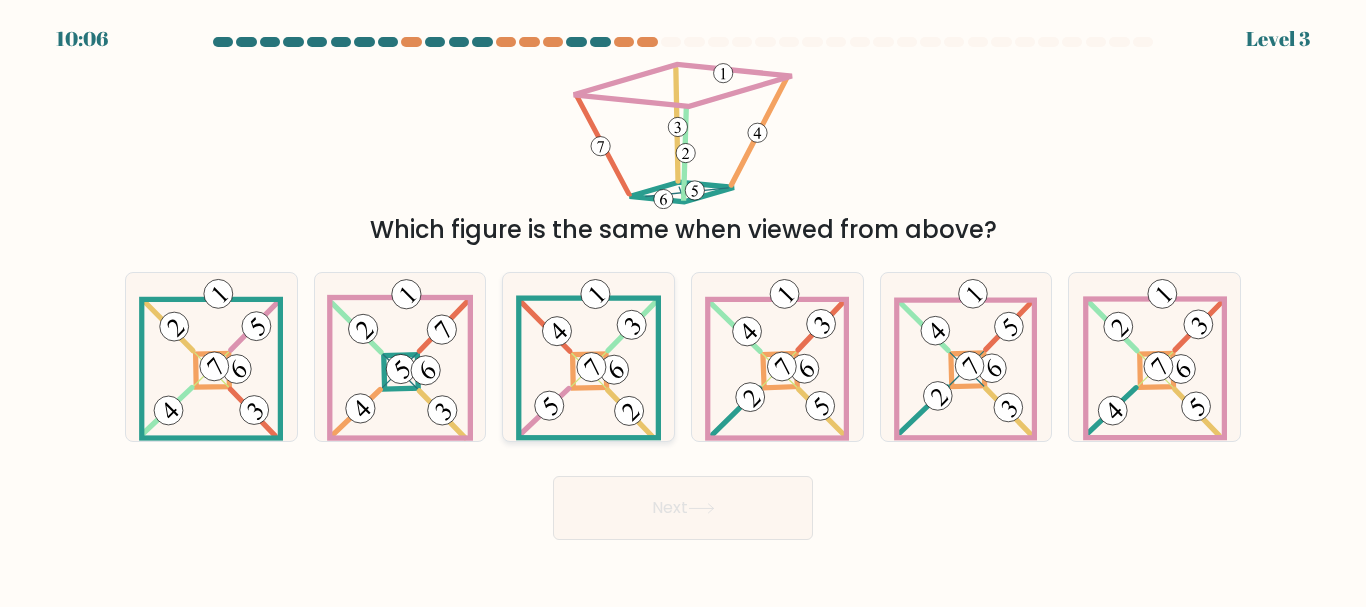 click 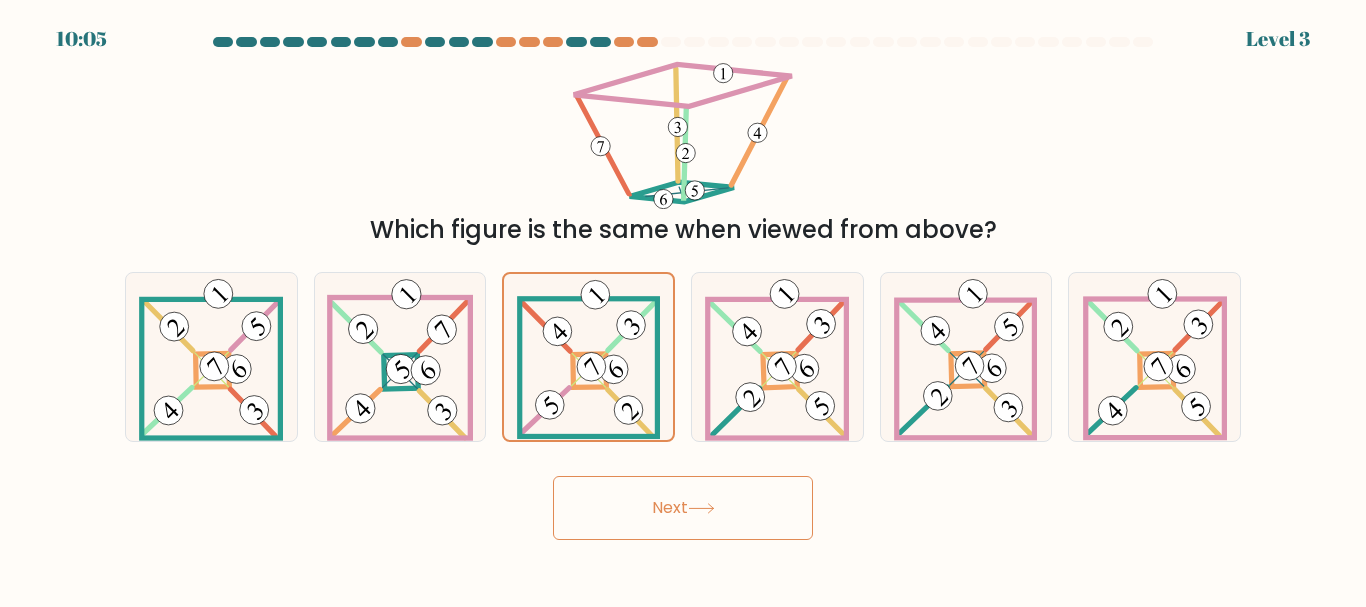 click on "Next" at bounding box center (683, 508) 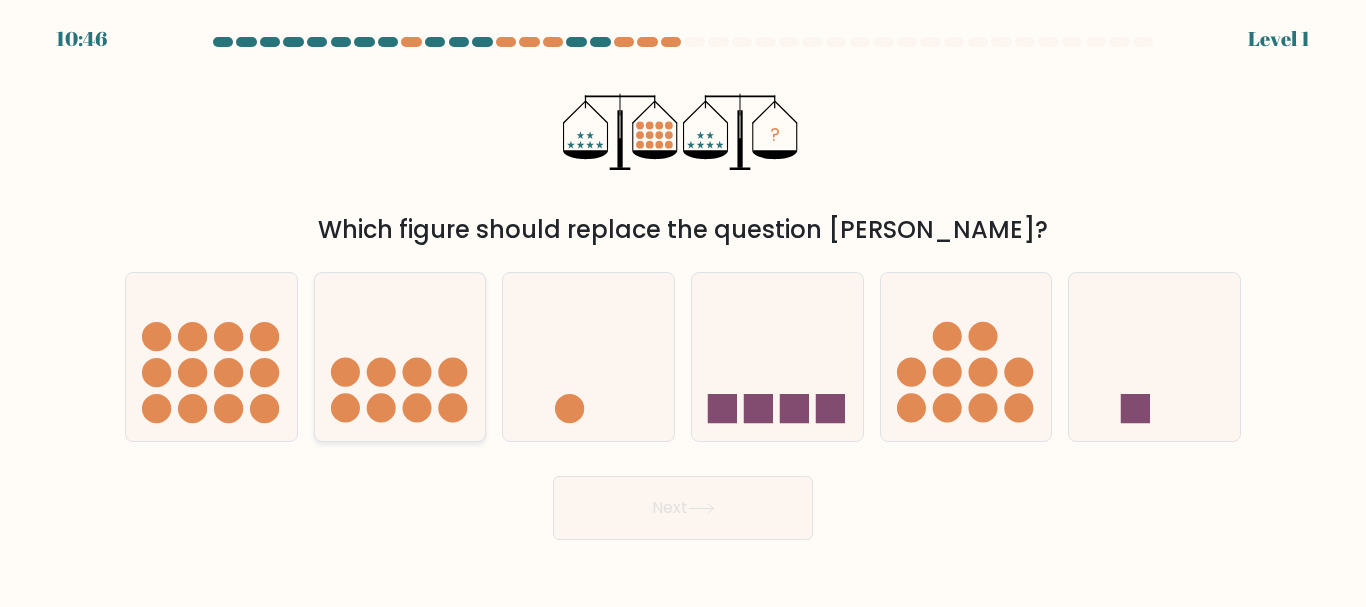 click 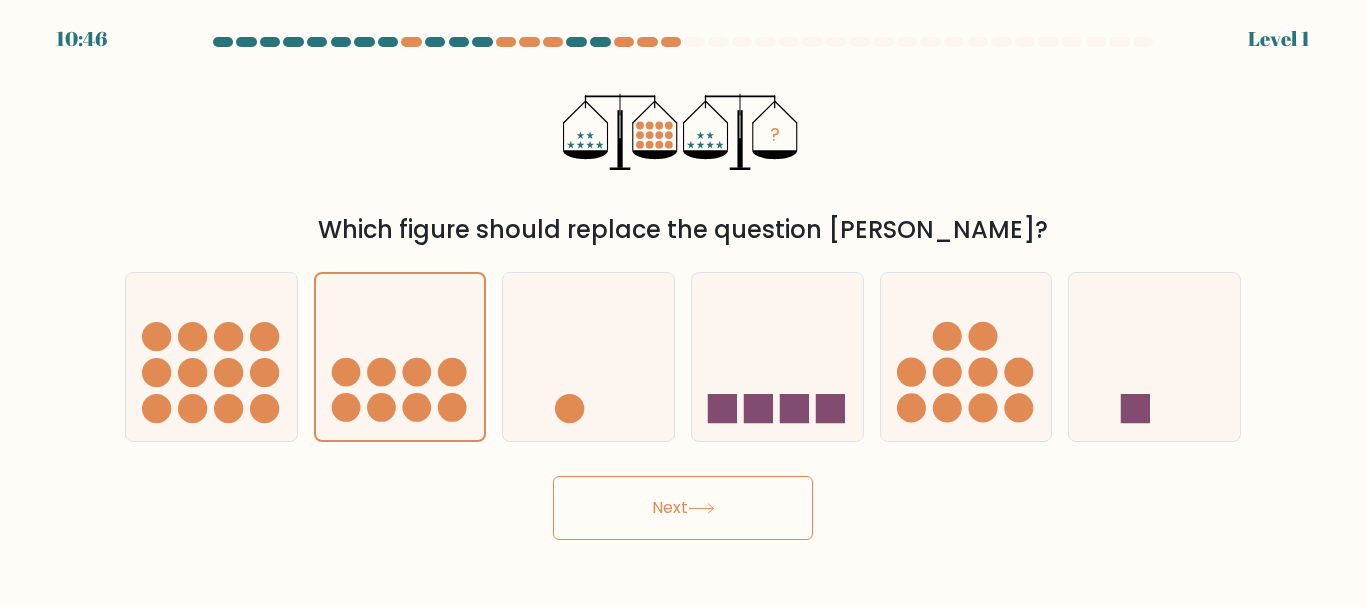 click on "Next" at bounding box center [683, 508] 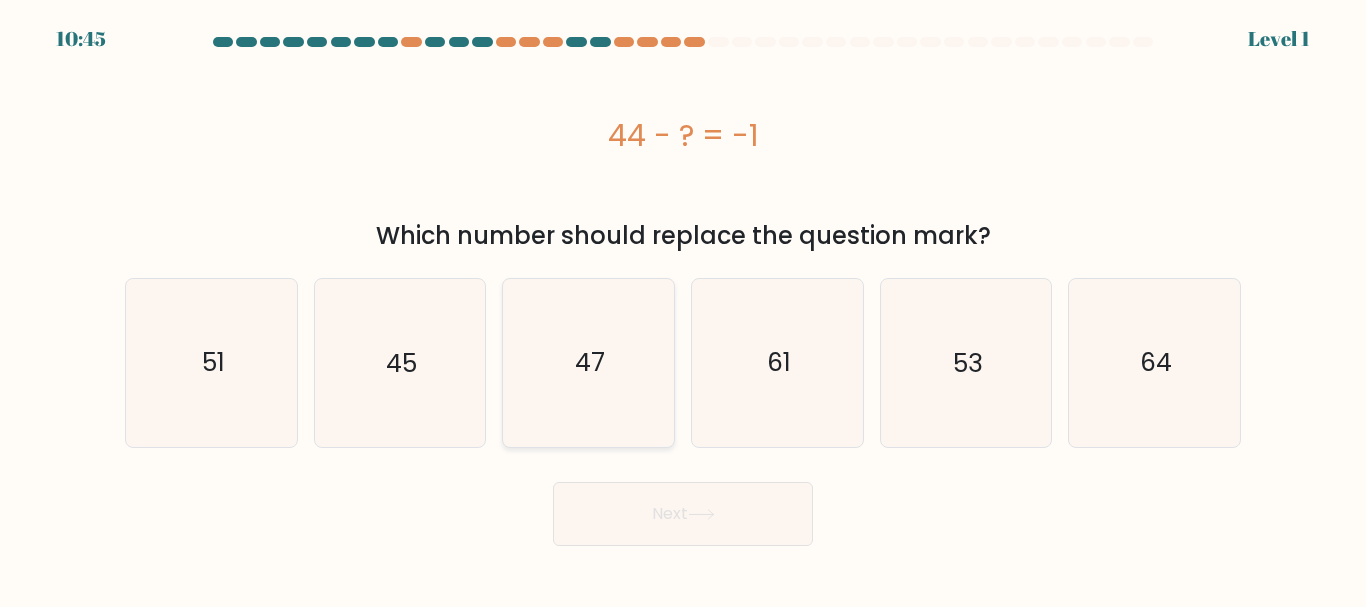 click on "47" 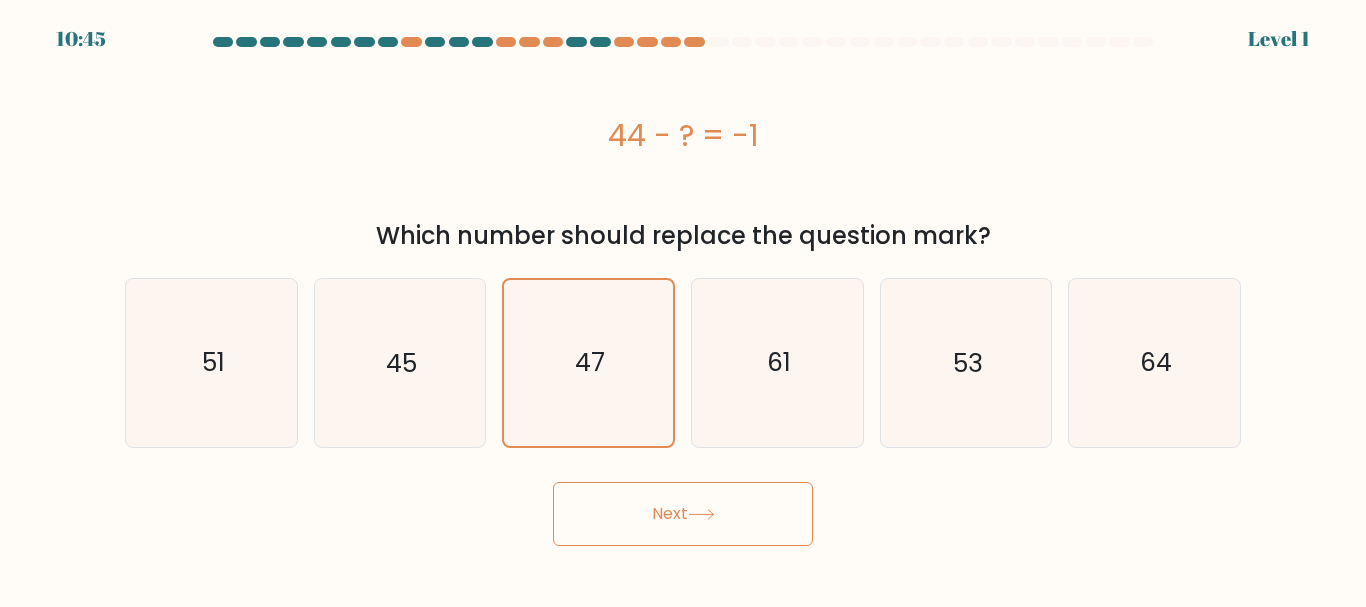 click on "Next" at bounding box center [683, 514] 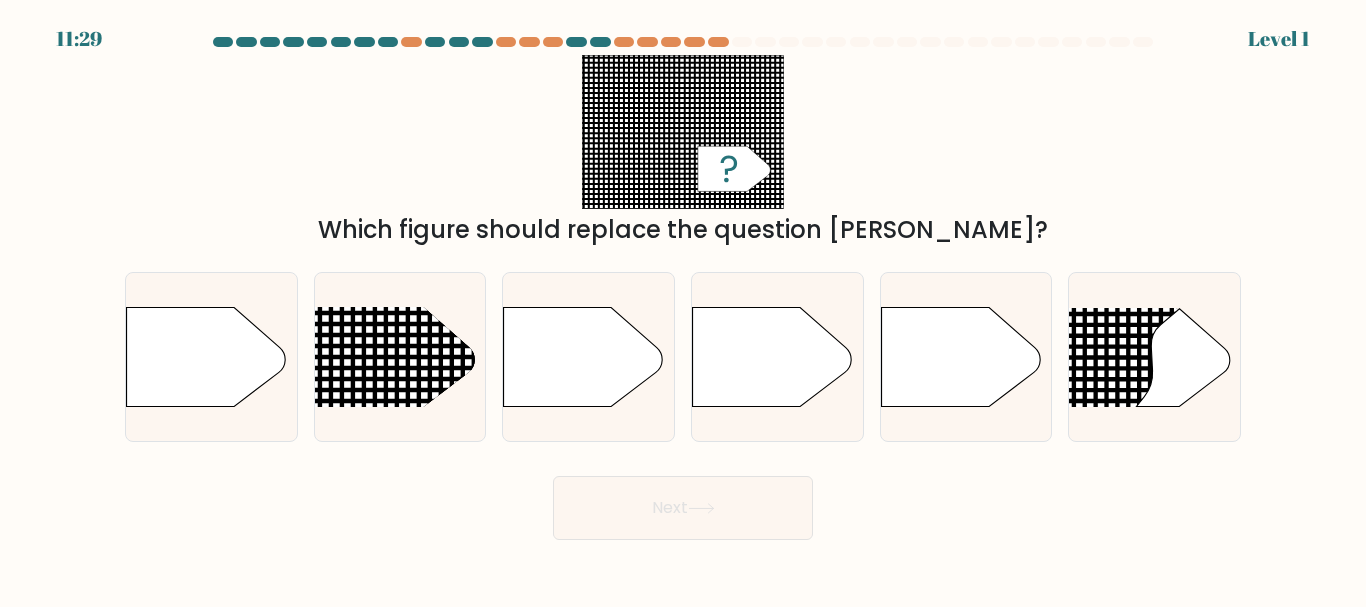 drag, startPoint x: 673, startPoint y: 430, endPoint x: 686, endPoint y: 485, distance: 56.515484 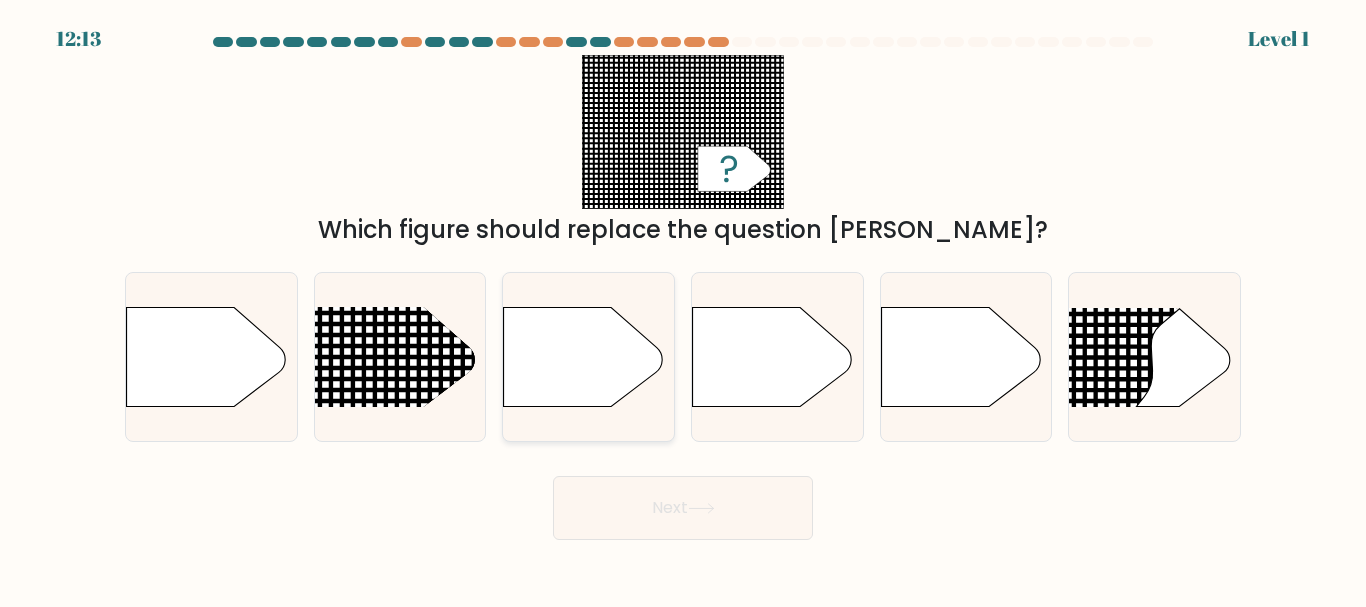 click 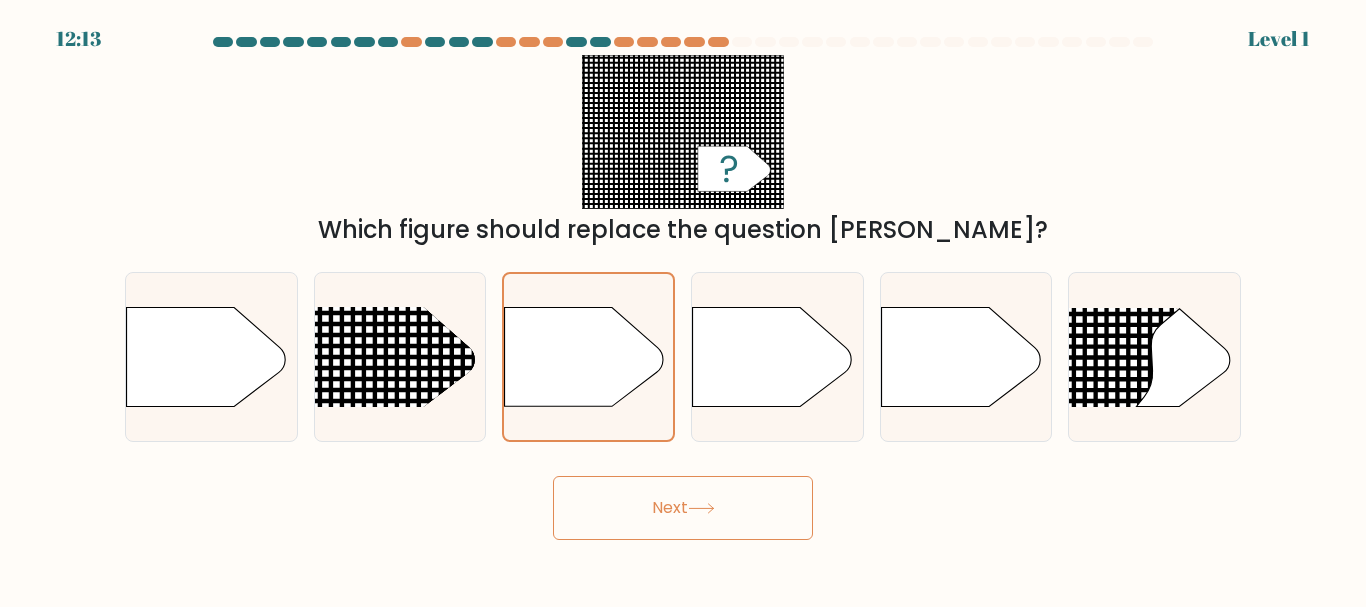 click on "Next" at bounding box center (683, 508) 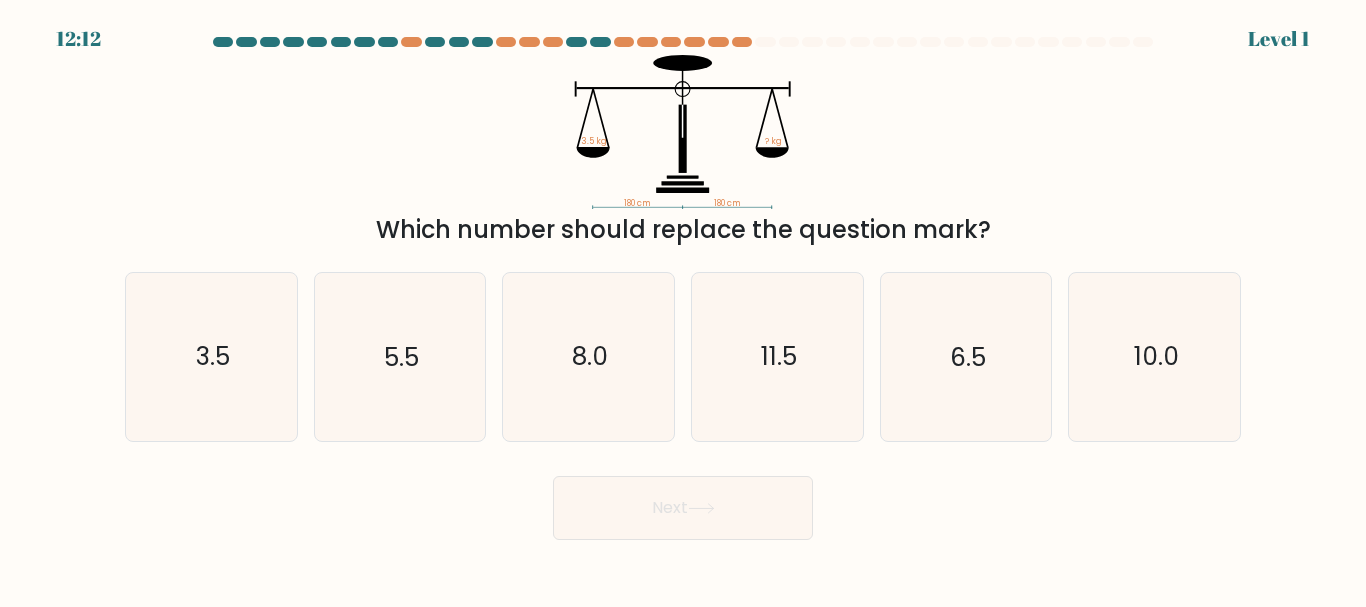 click on "Next" at bounding box center [683, 508] 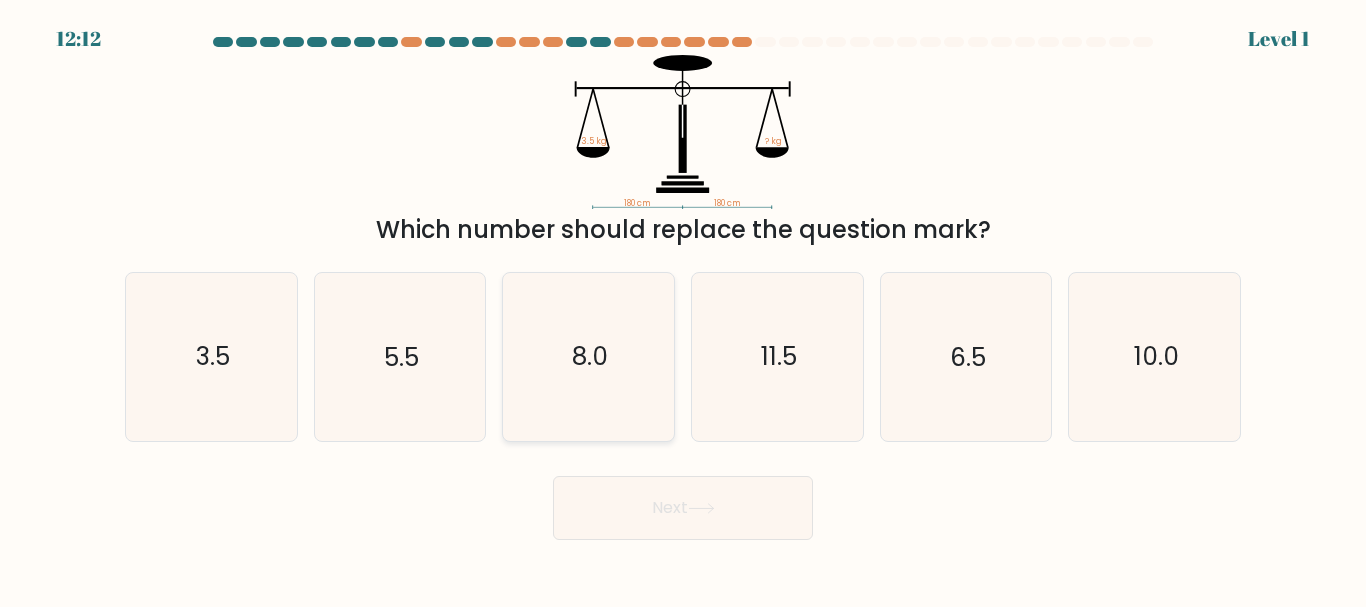 click on "8.0" 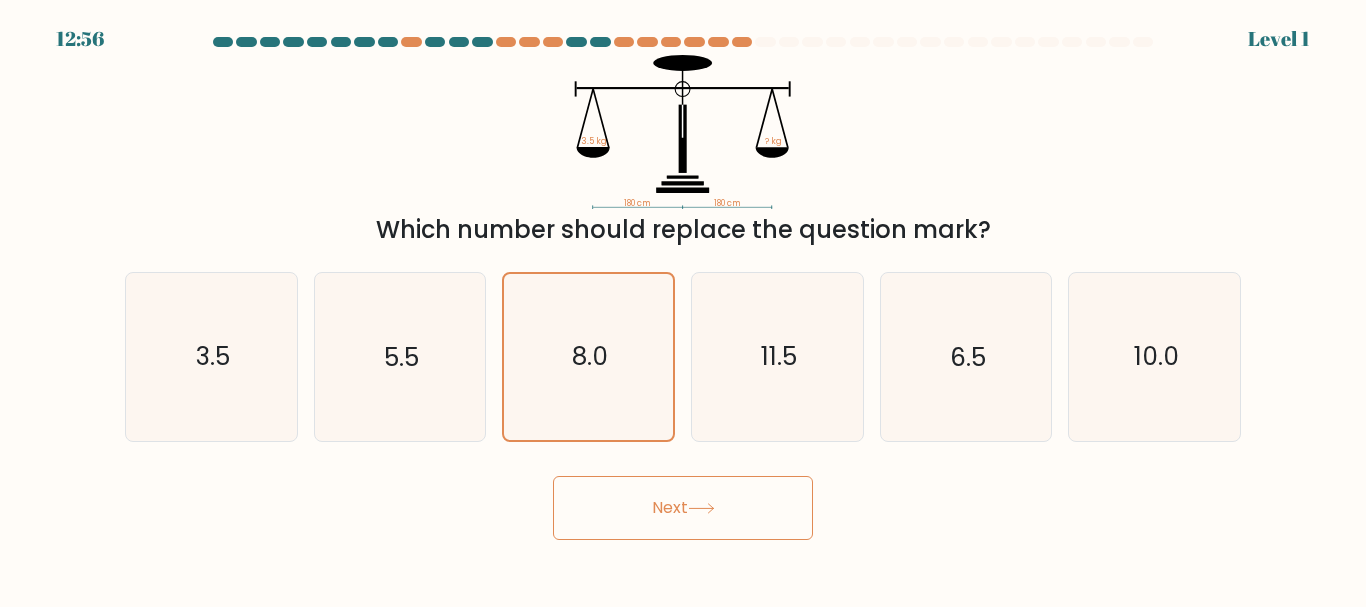 click on "Next" at bounding box center [683, 508] 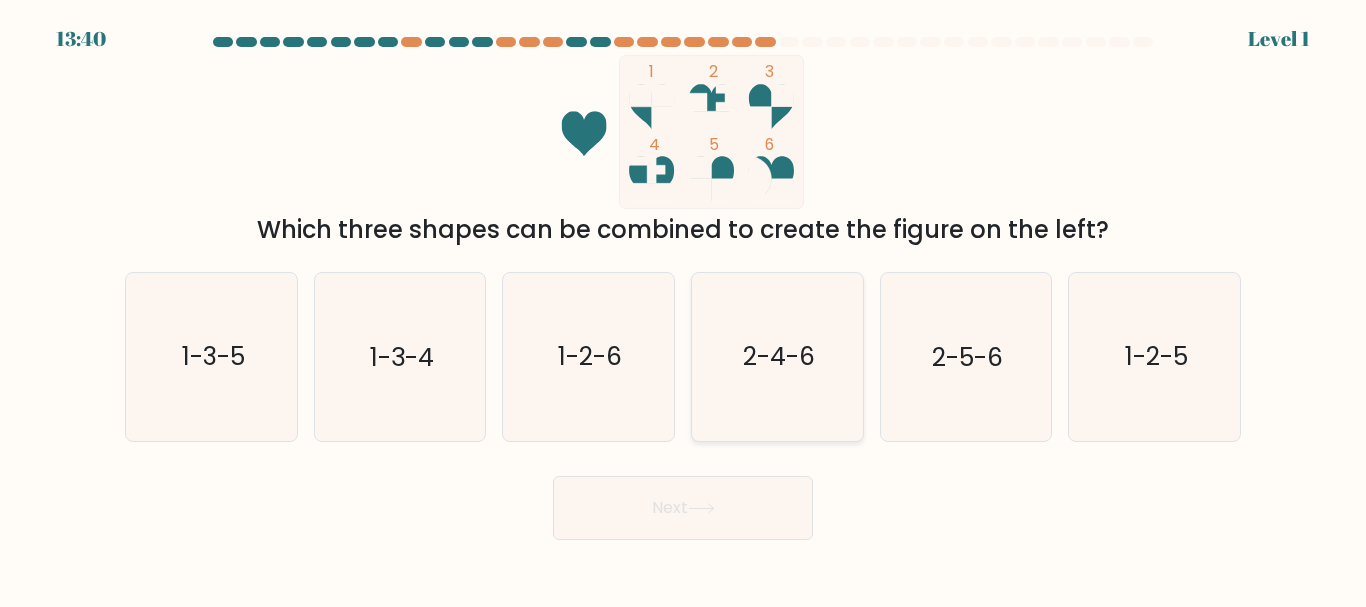 click on "2-4-6" 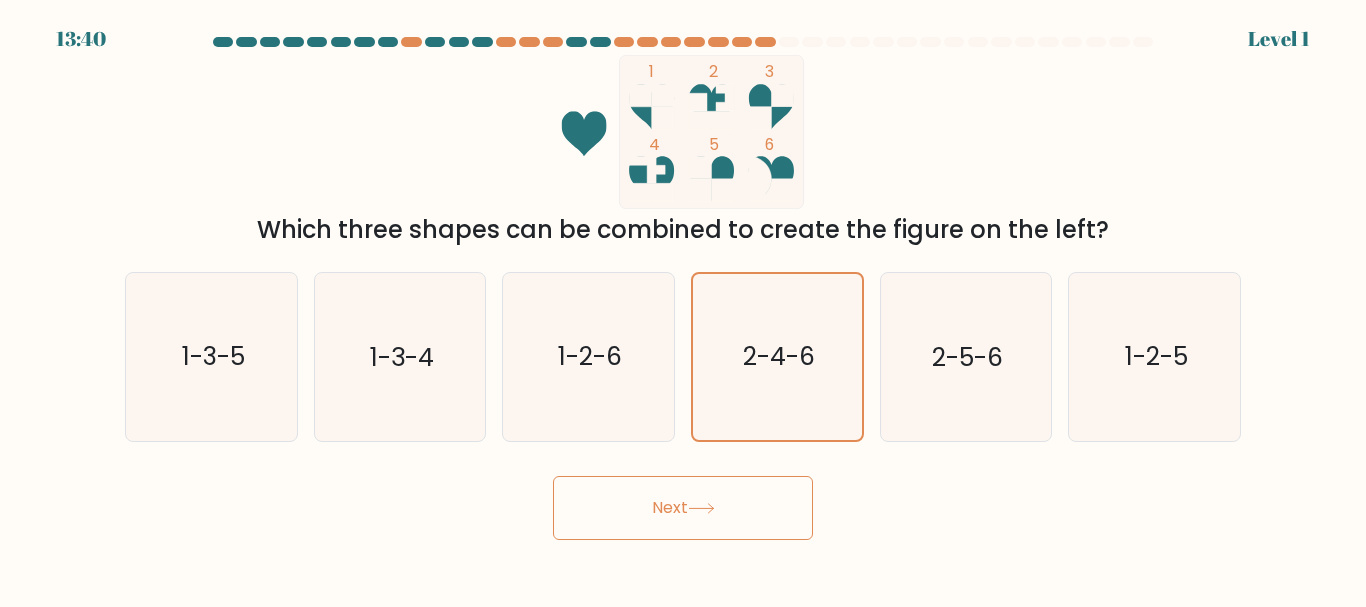 click on "13:40
Level 1" at bounding box center [683, 303] 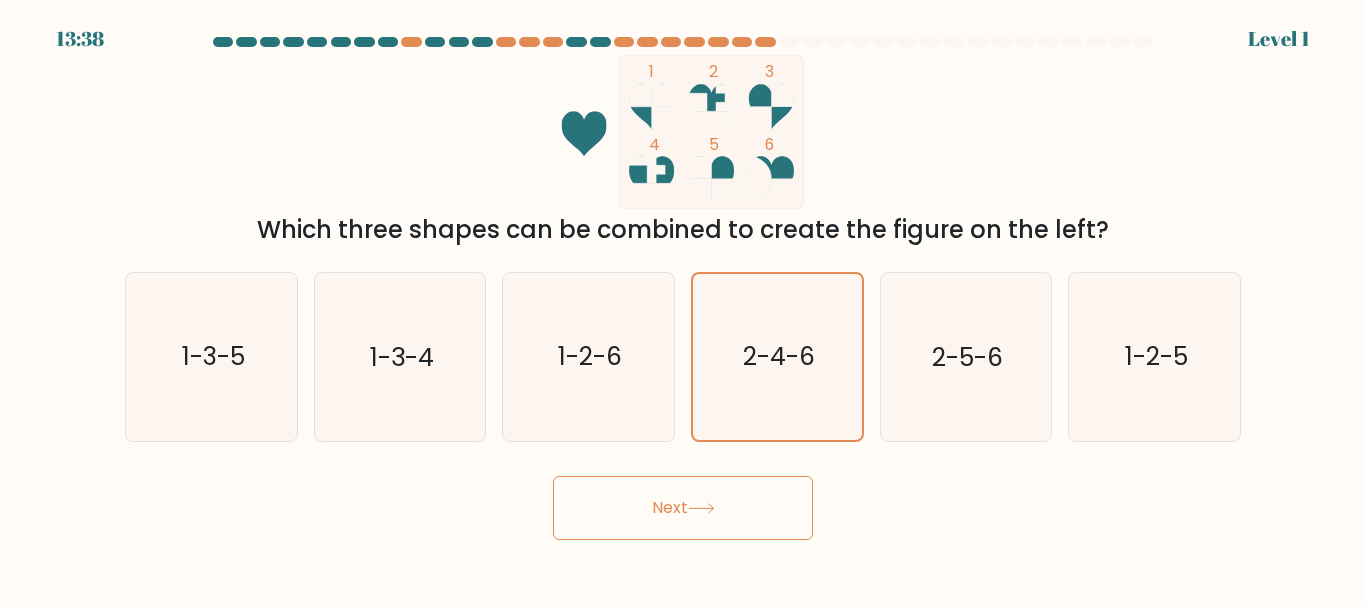 click on "Next" at bounding box center (683, 508) 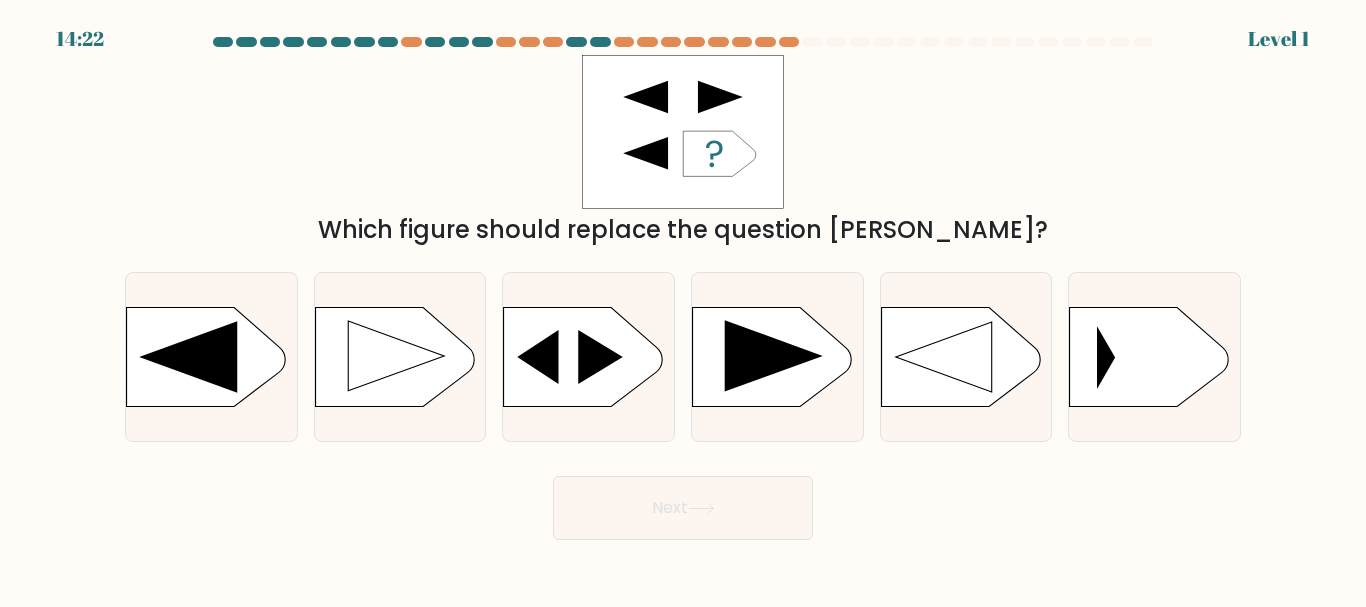 click on "Next" at bounding box center [683, 508] 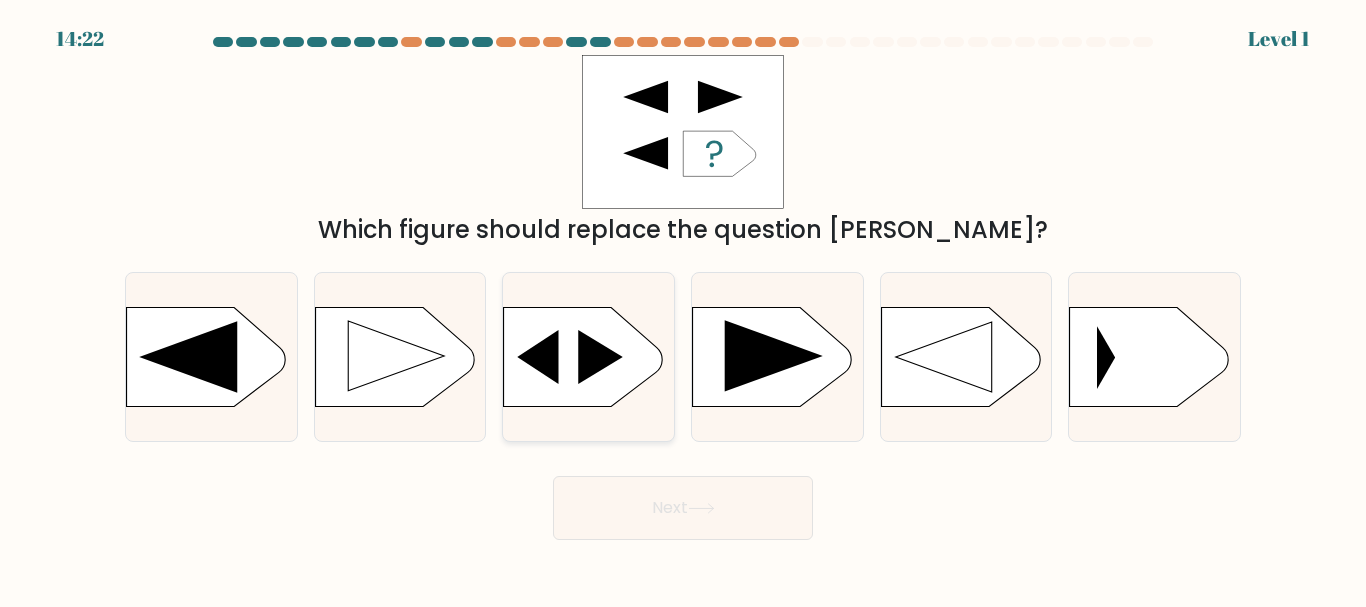 click 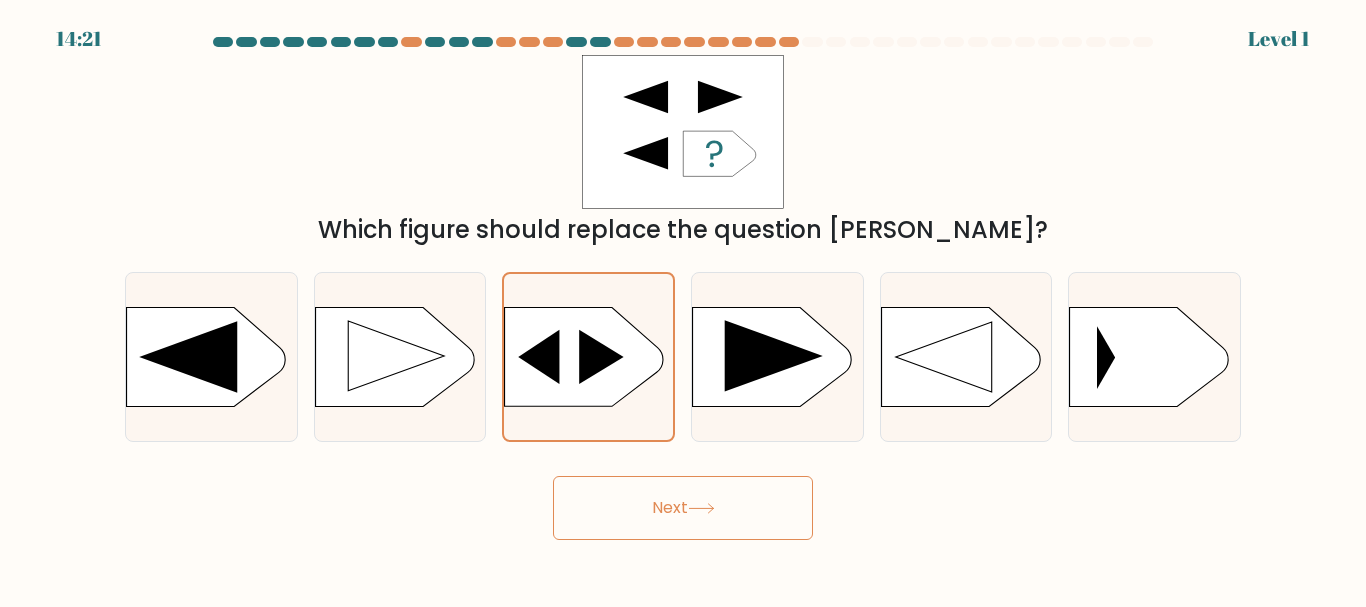 click on "Next" at bounding box center [683, 508] 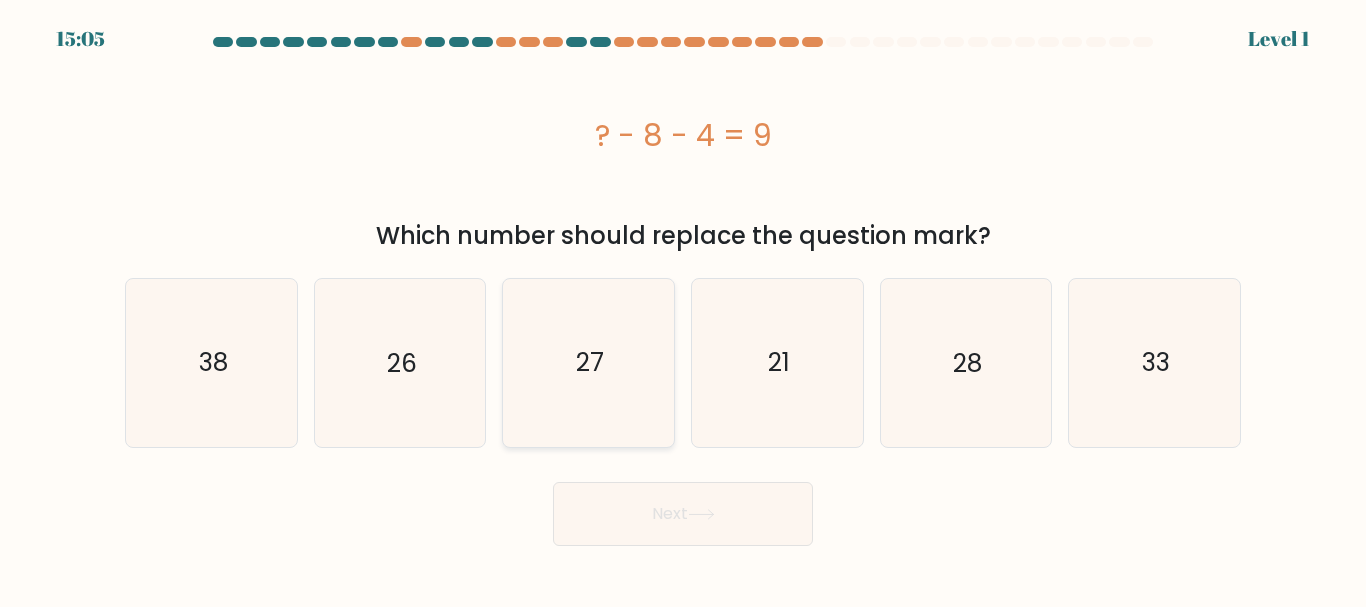 click on "27" 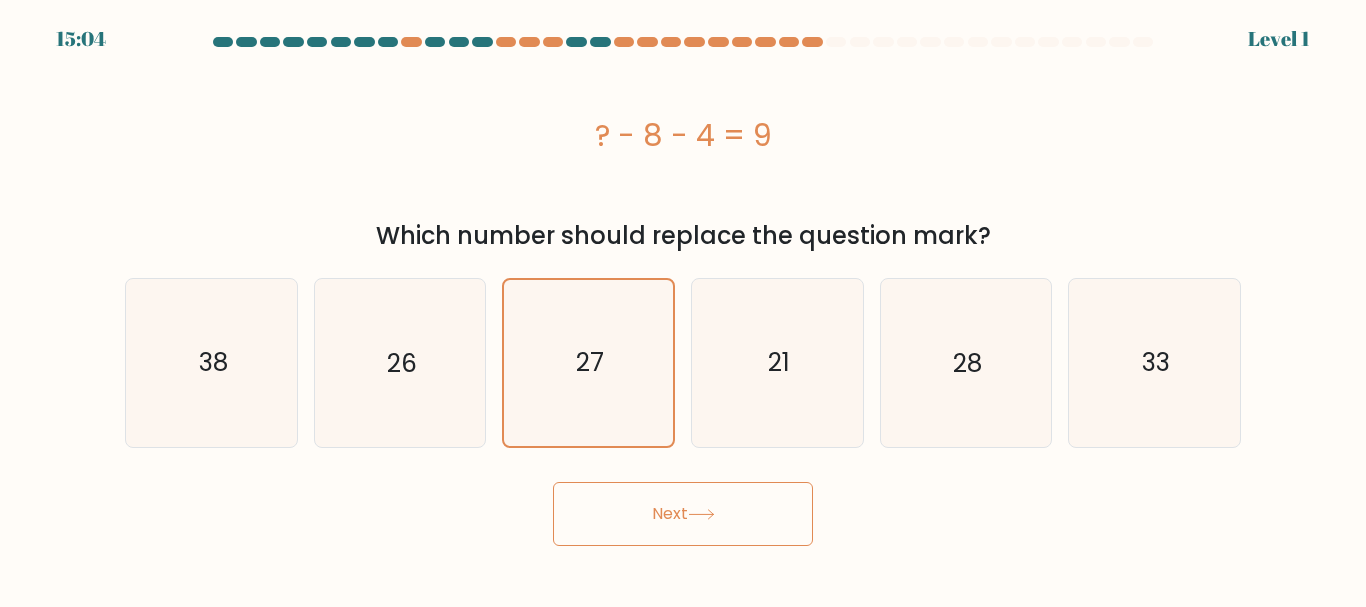 click on "Next" at bounding box center (683, 514) 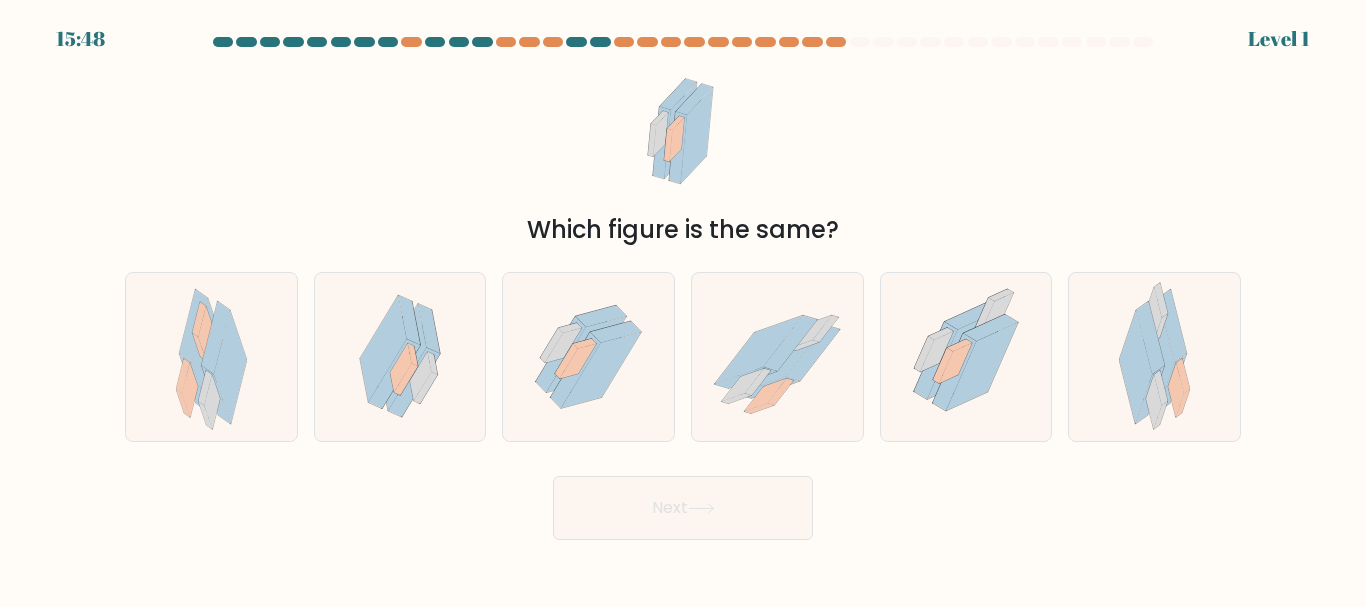 click 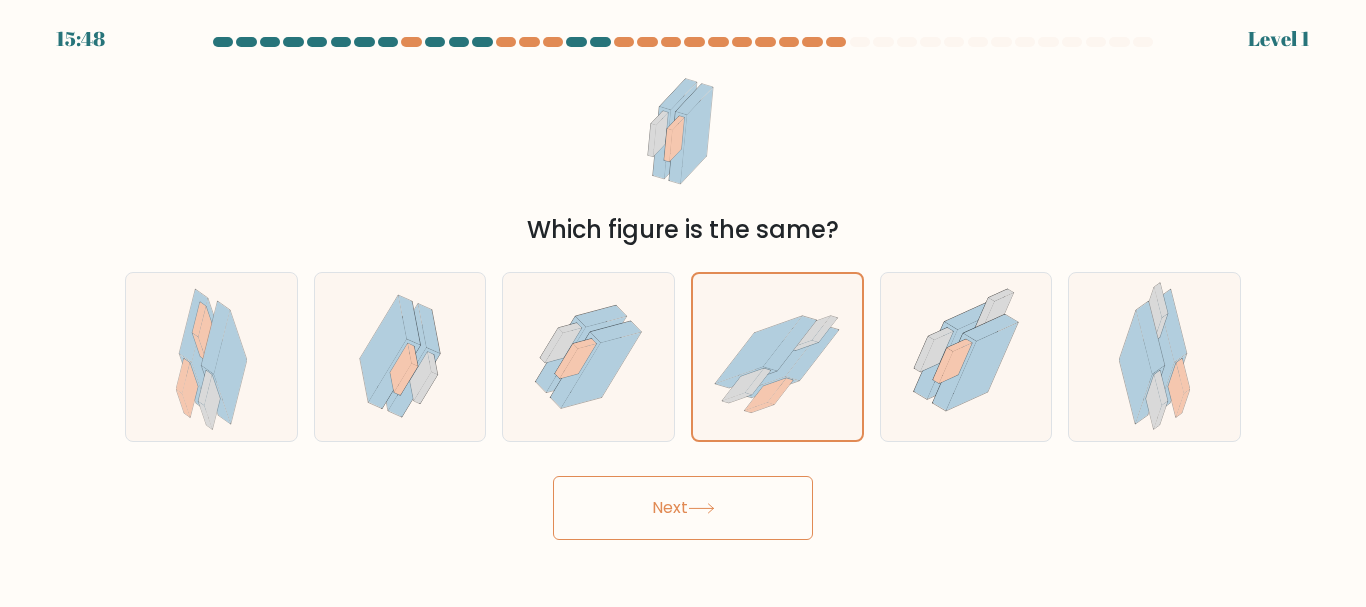 click on "Next" at bounding box center [683, 508] 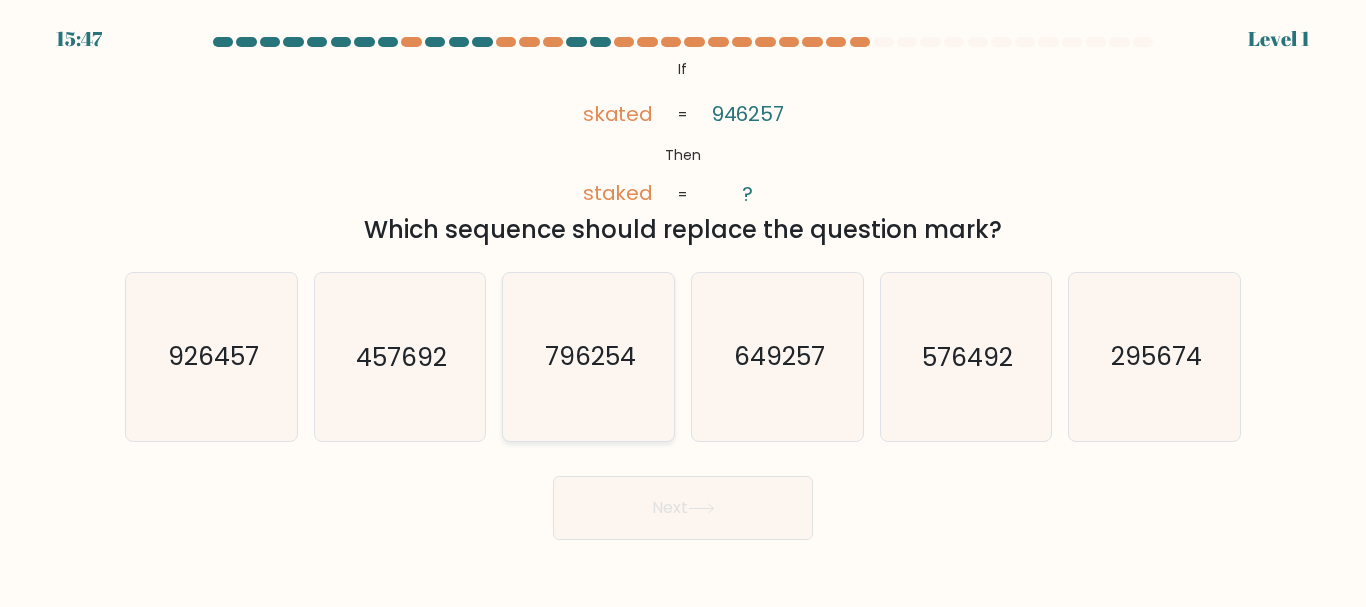 click on "796254" 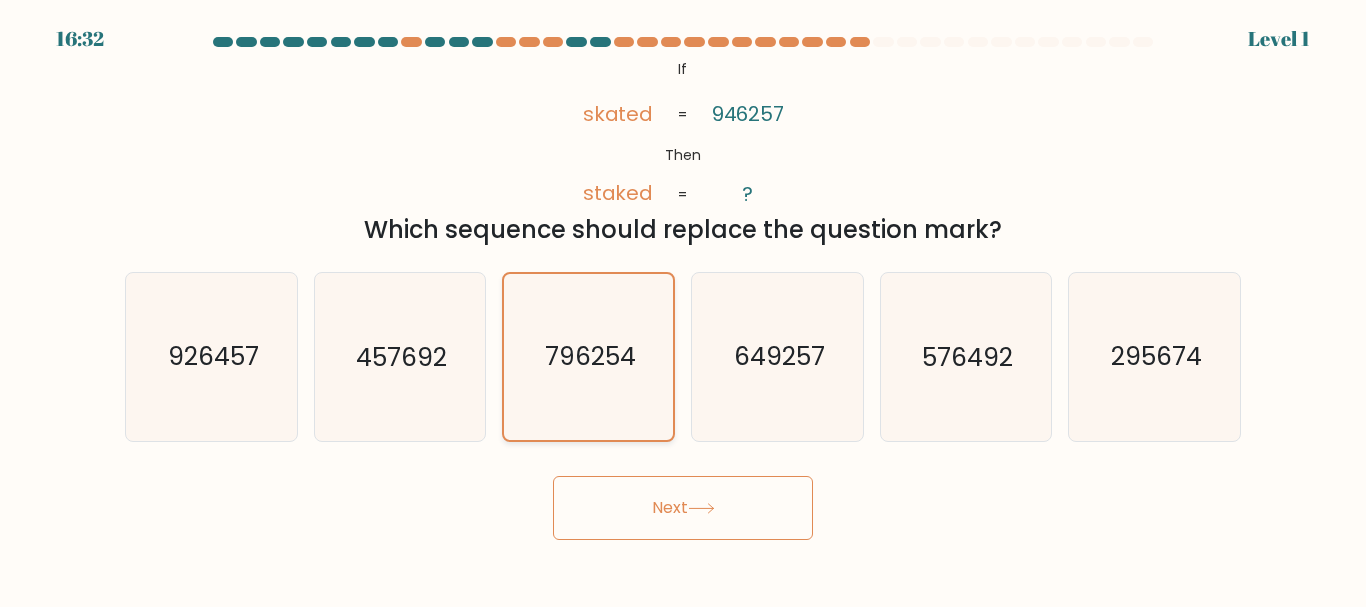 click on "796254" 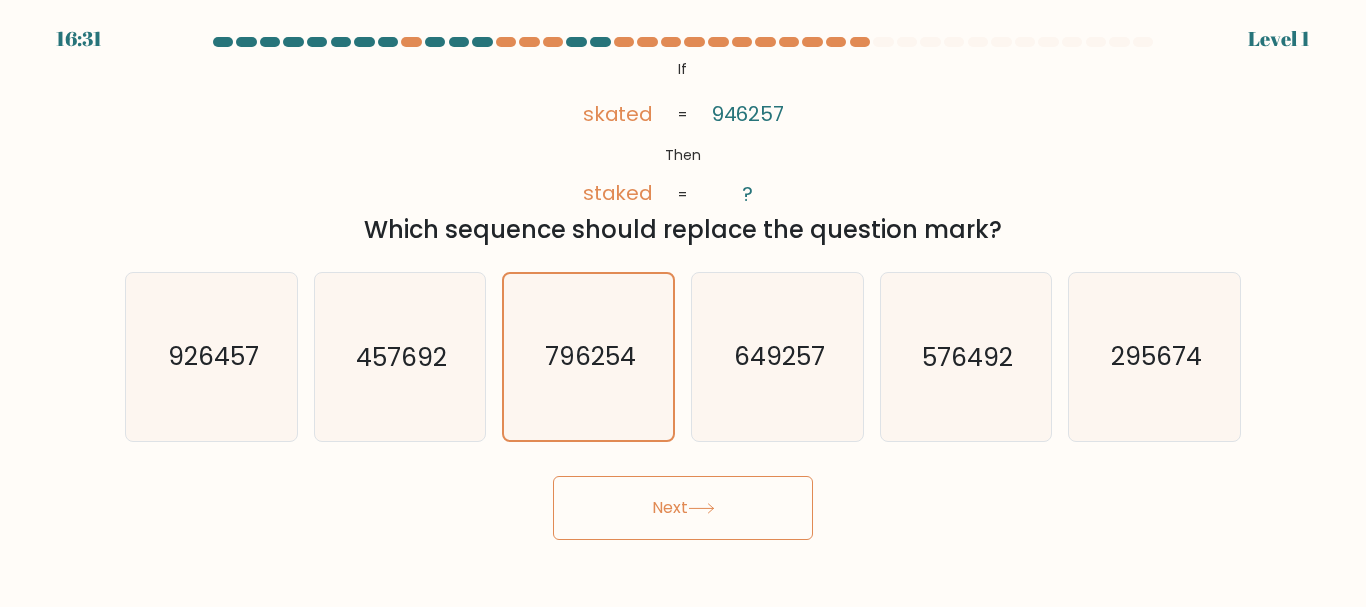 click on "Next" at bounding box center (683, 508) 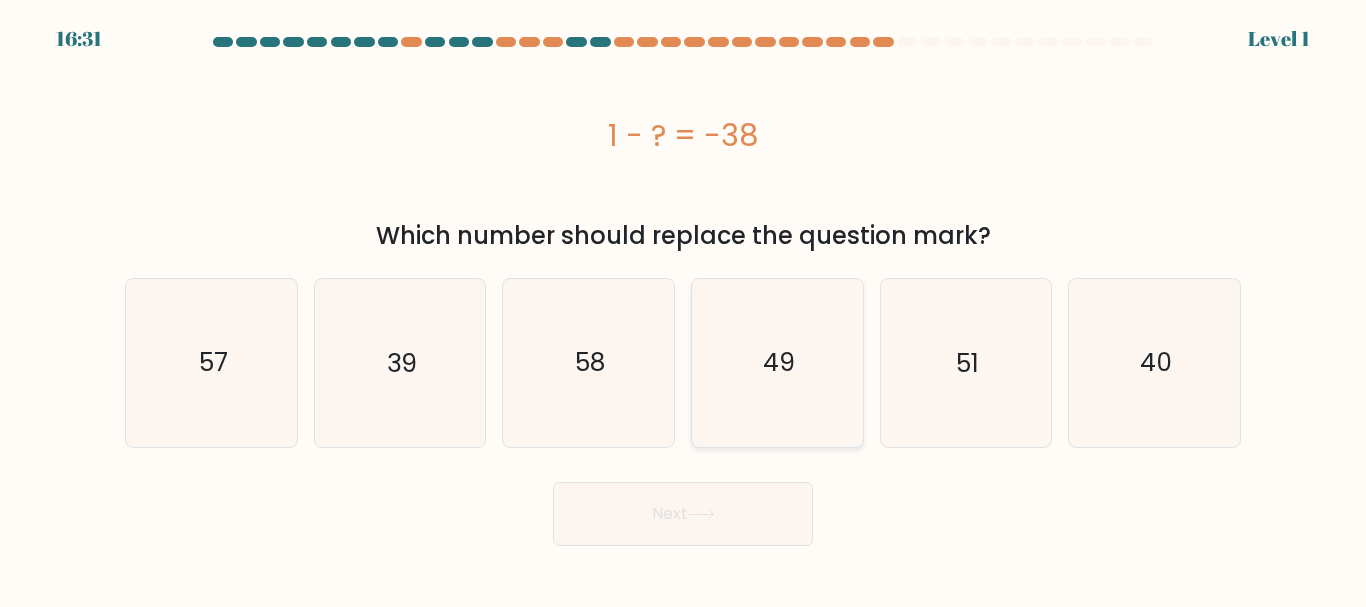 click on "49" 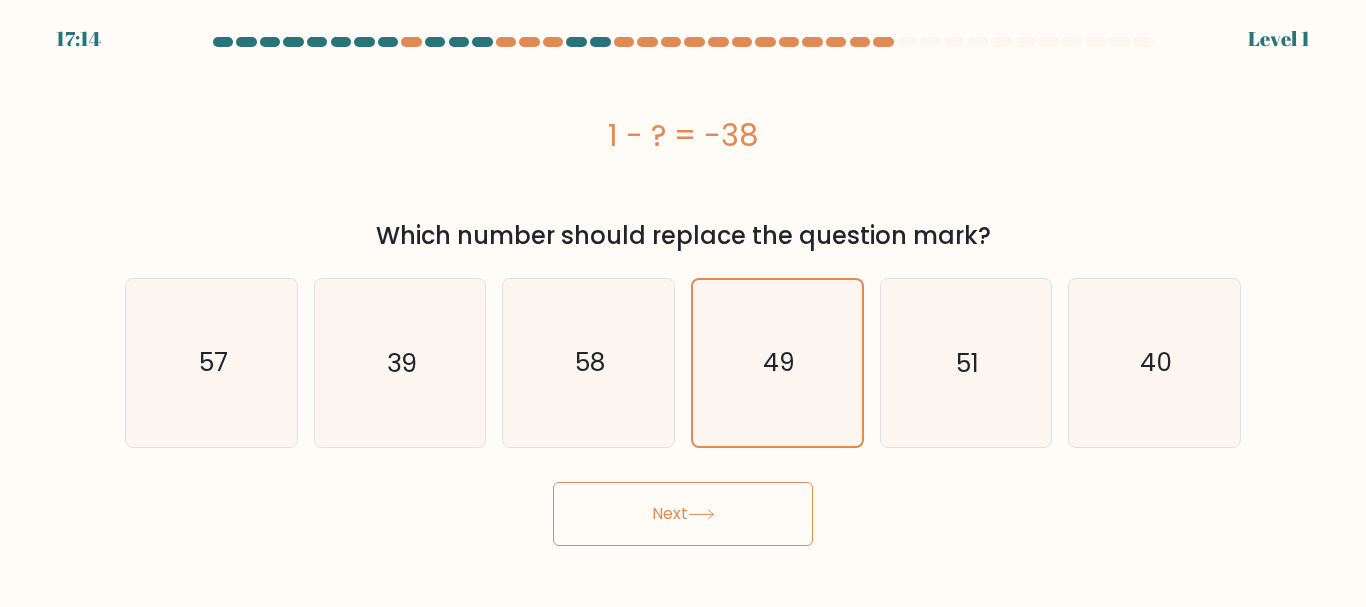 click on "a." at bounding box center [683, 291] 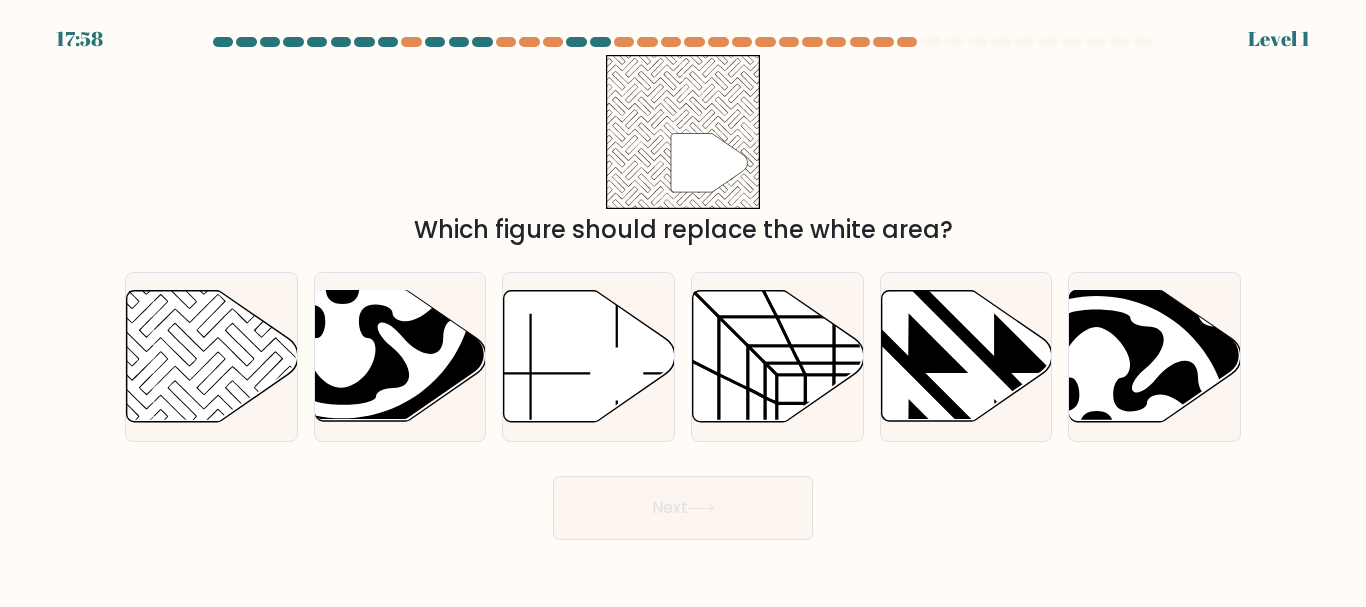 click 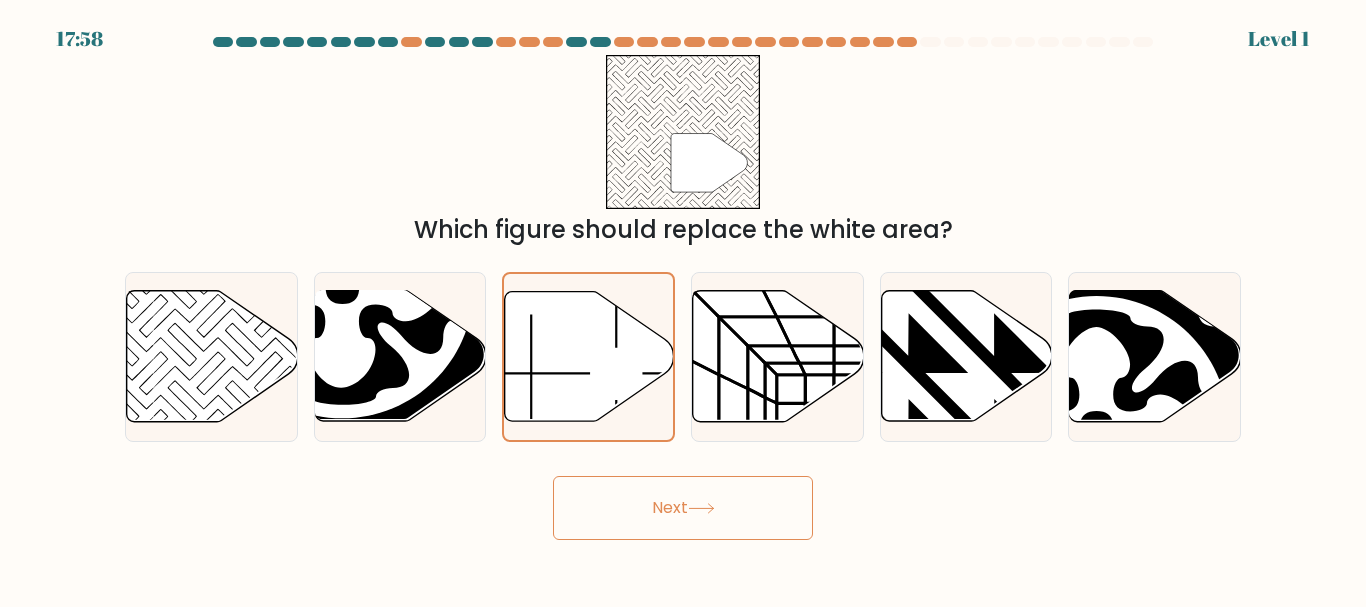 click on "Next" at bounding box center (683, 508) 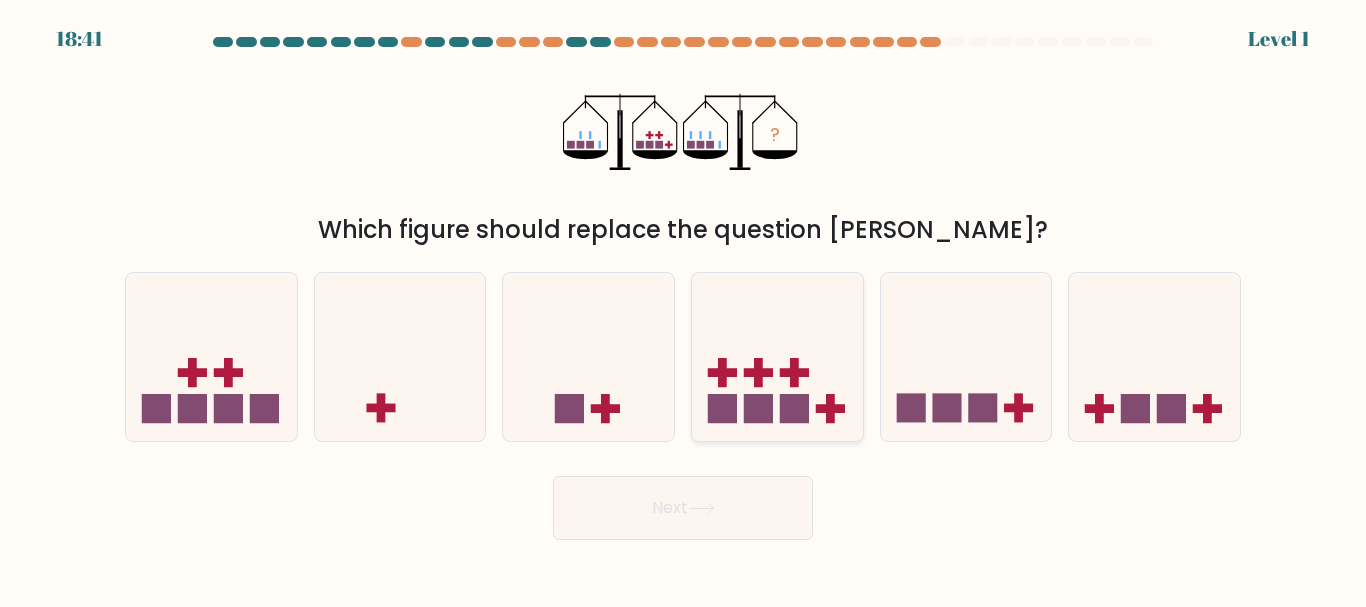 drag, startPoint x: 739, startPoint y: 348, endPoint x: 710, endPoint y: 420, distance: 77.62087 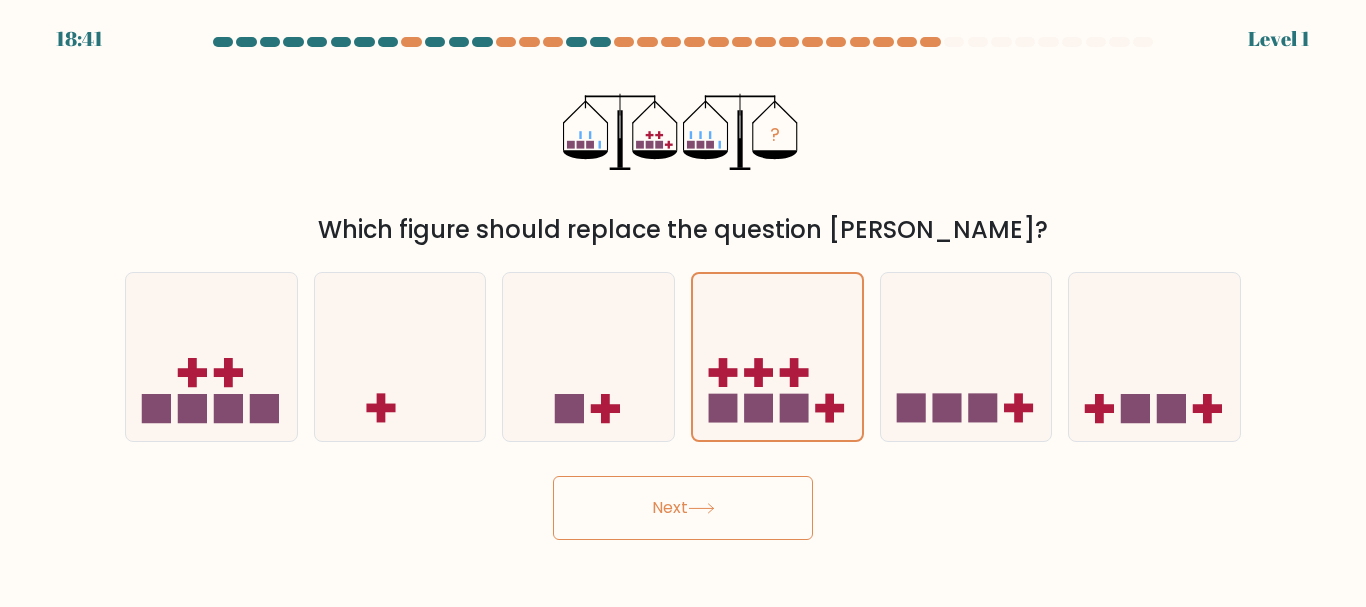 click on "Next" at bounding box center [683, 508] 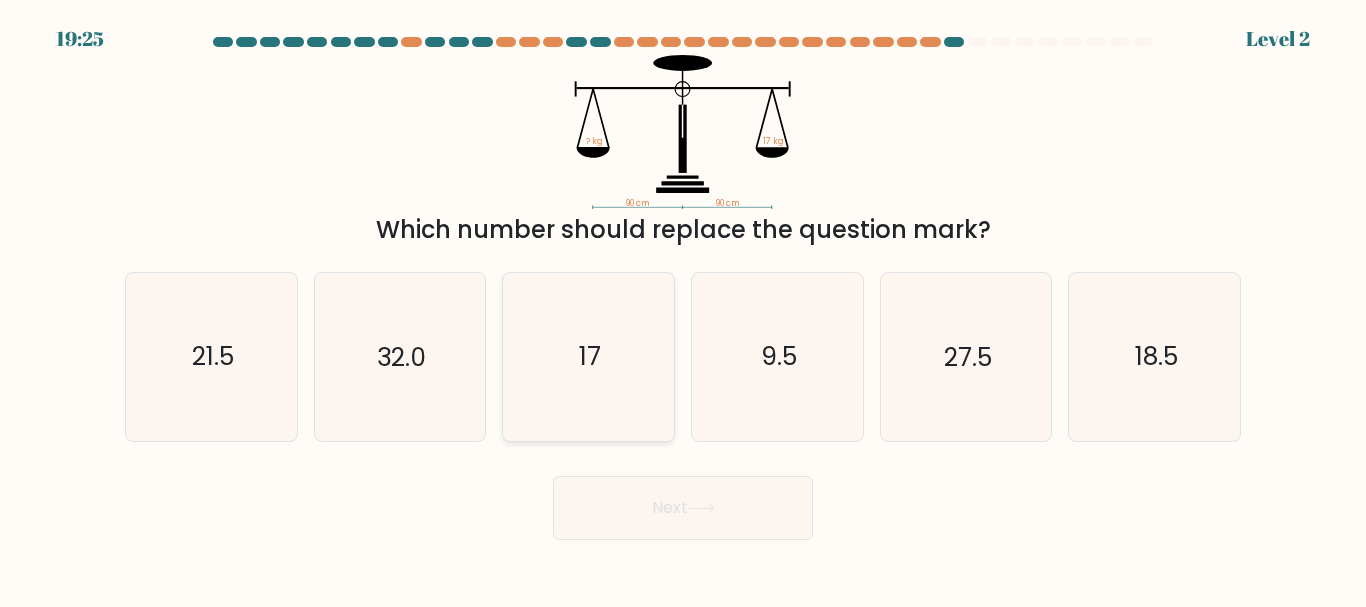 click on "17" 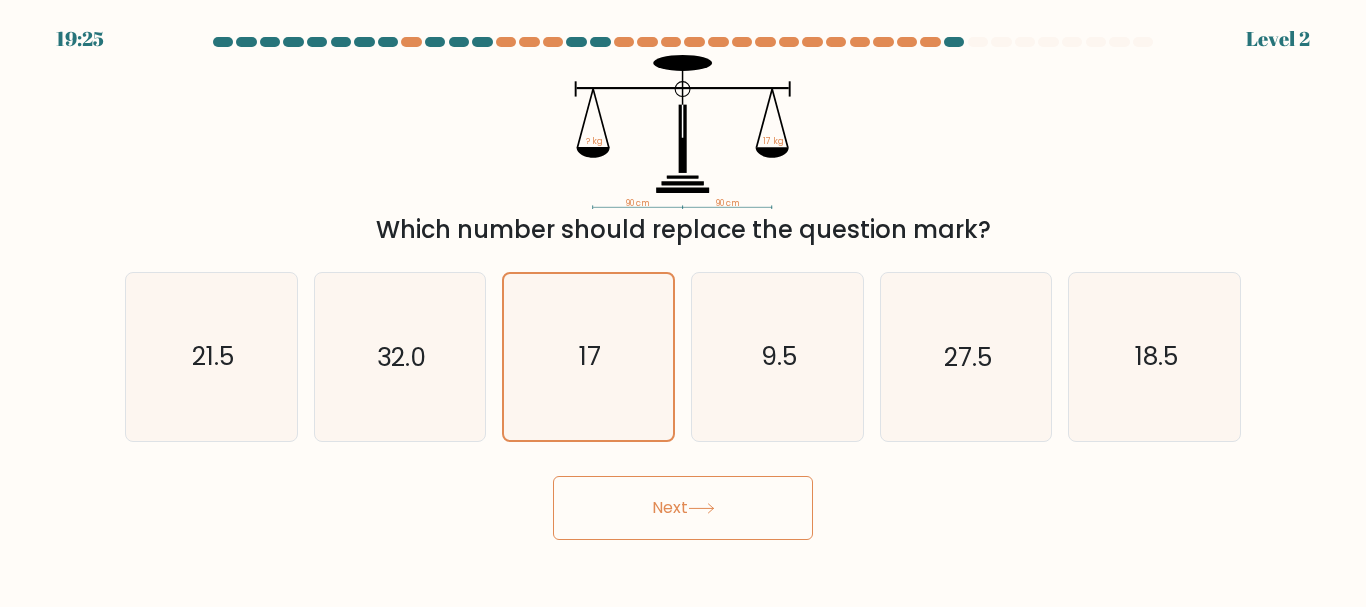 click on "Next" at bounding box center [683, 508] 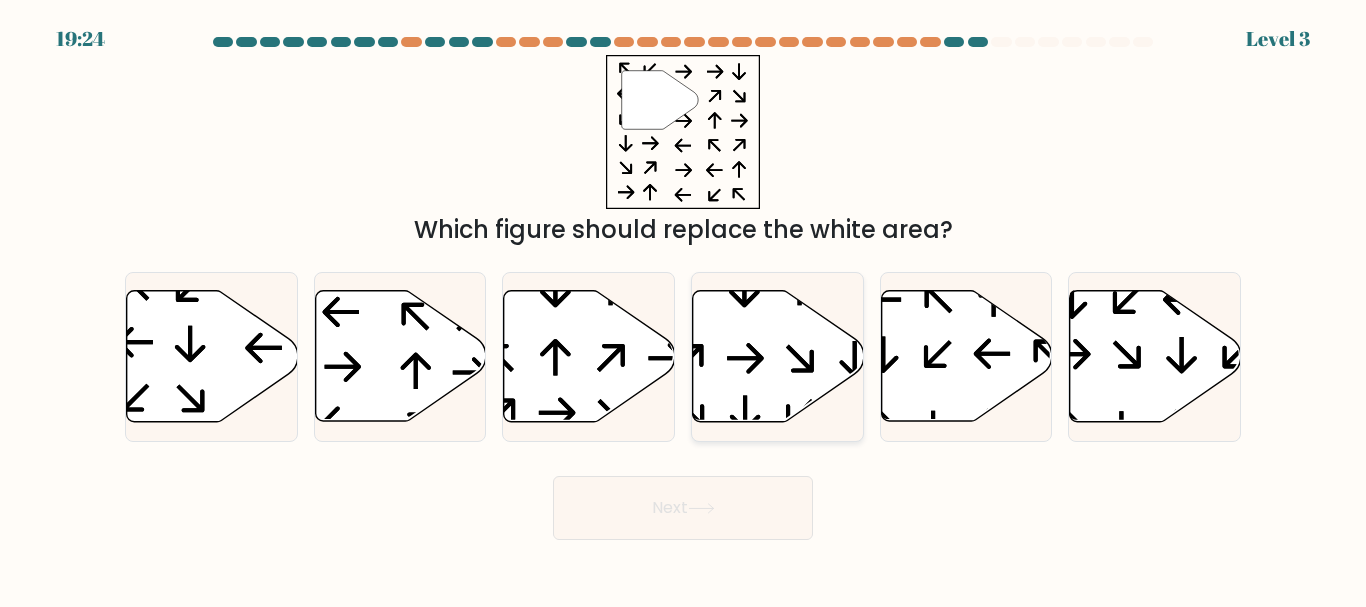click 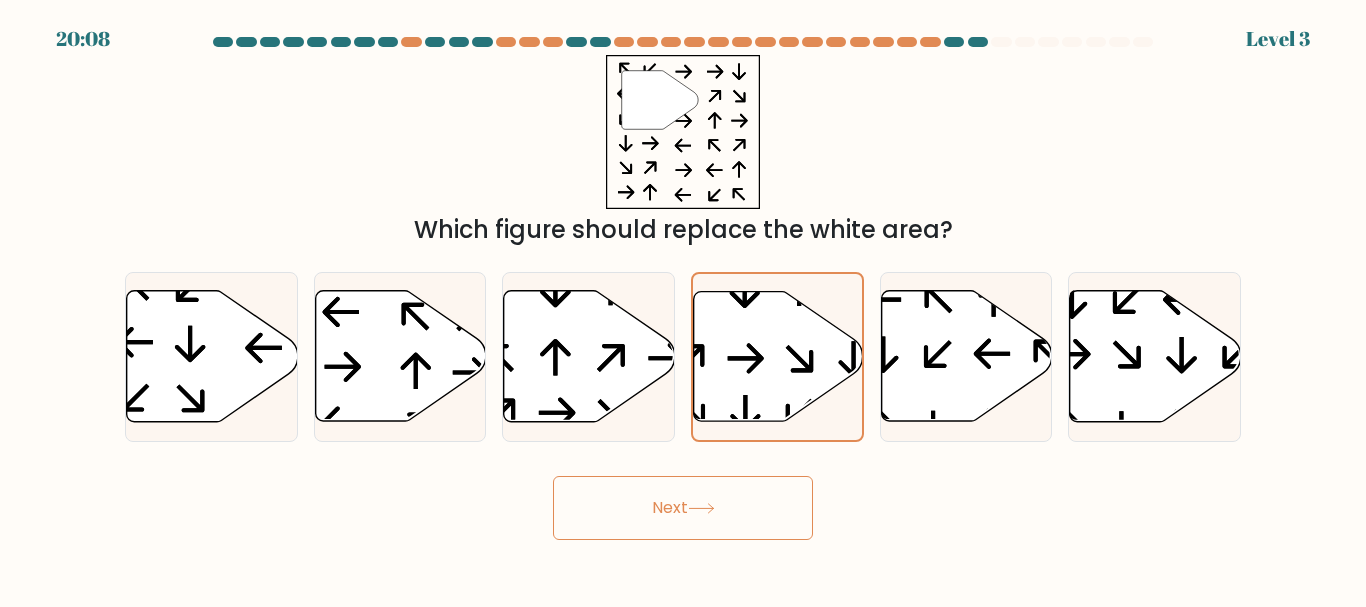 click on "Next" at bounding box center (683, 503) 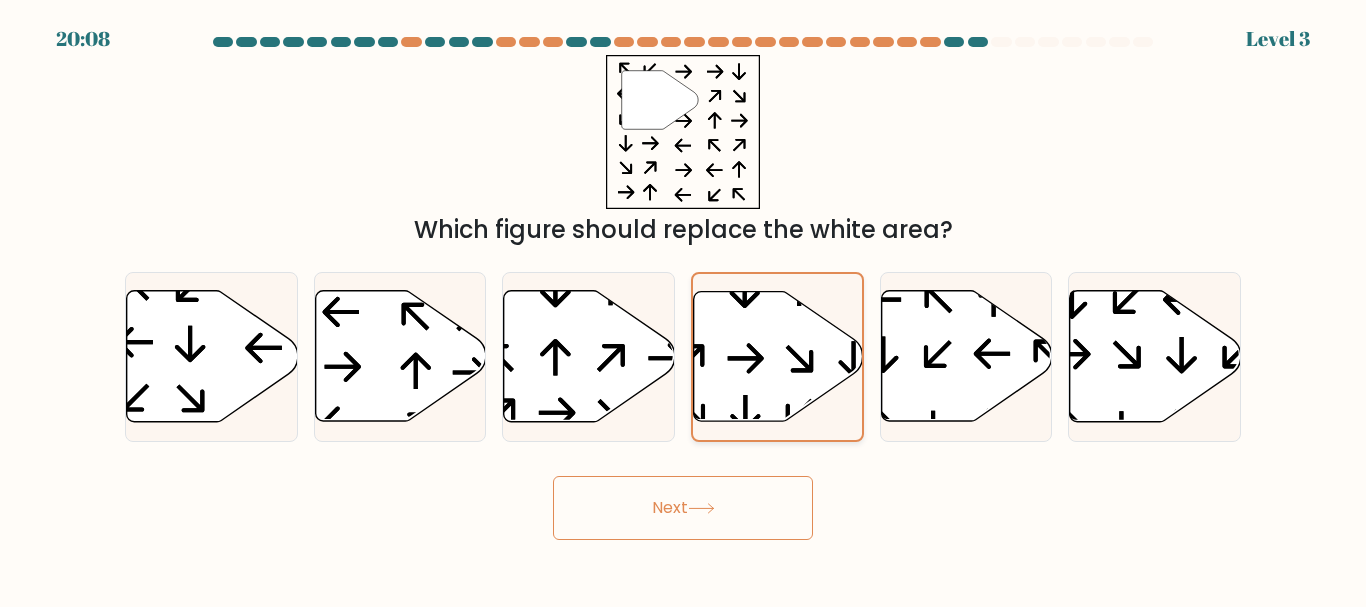 click 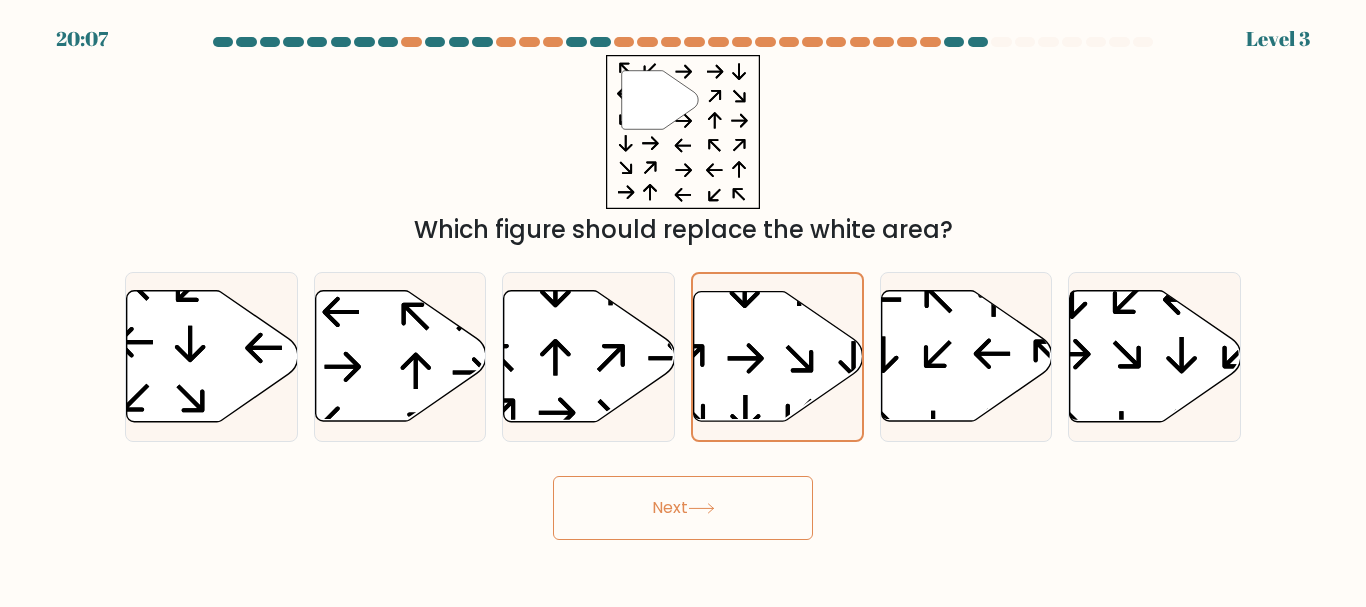 click on "Next" at bounding box center (683, 508) 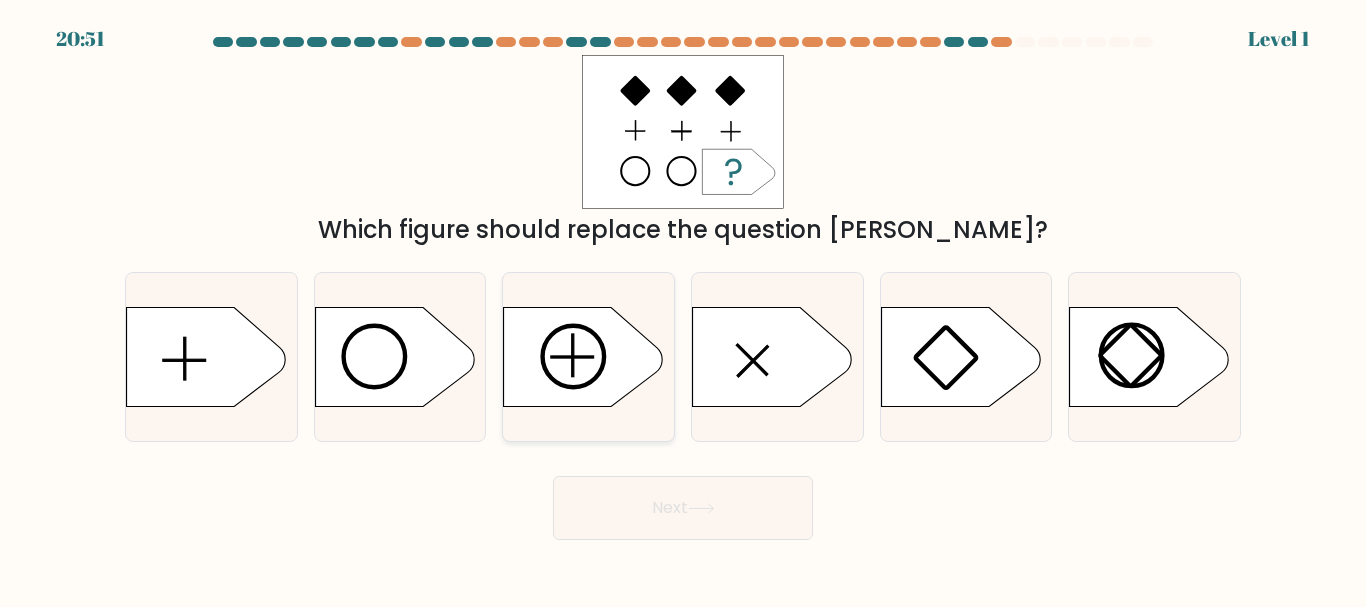 click 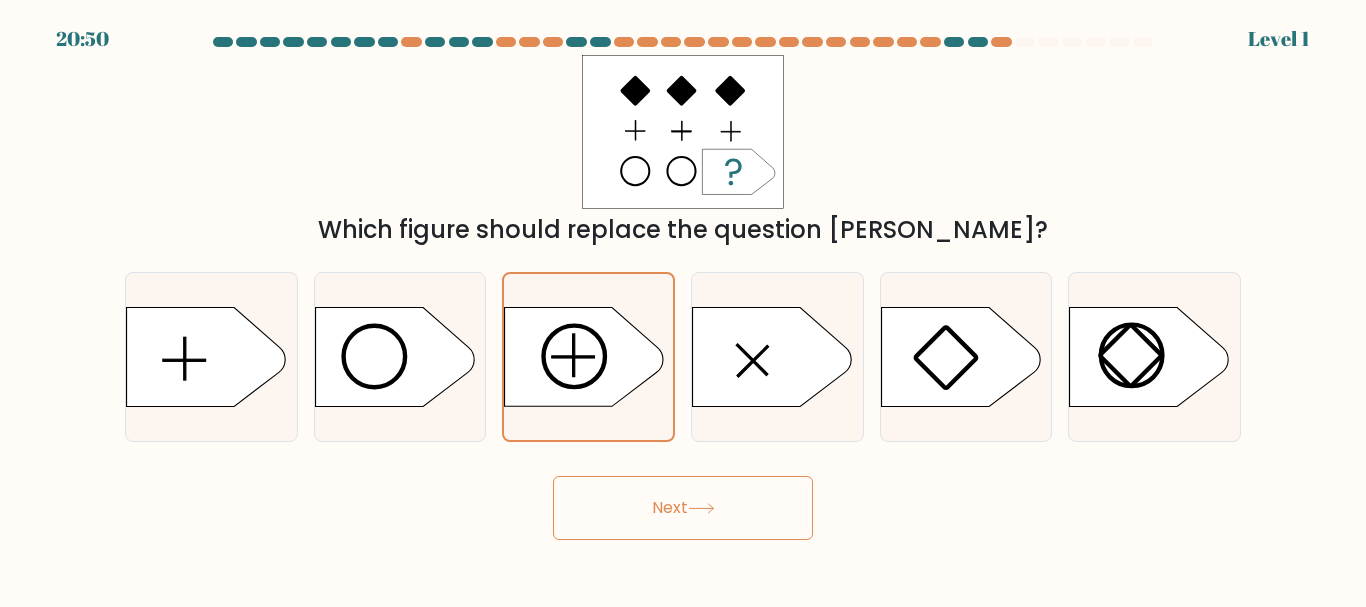 click on "Next" at bounding box center (683, 508) 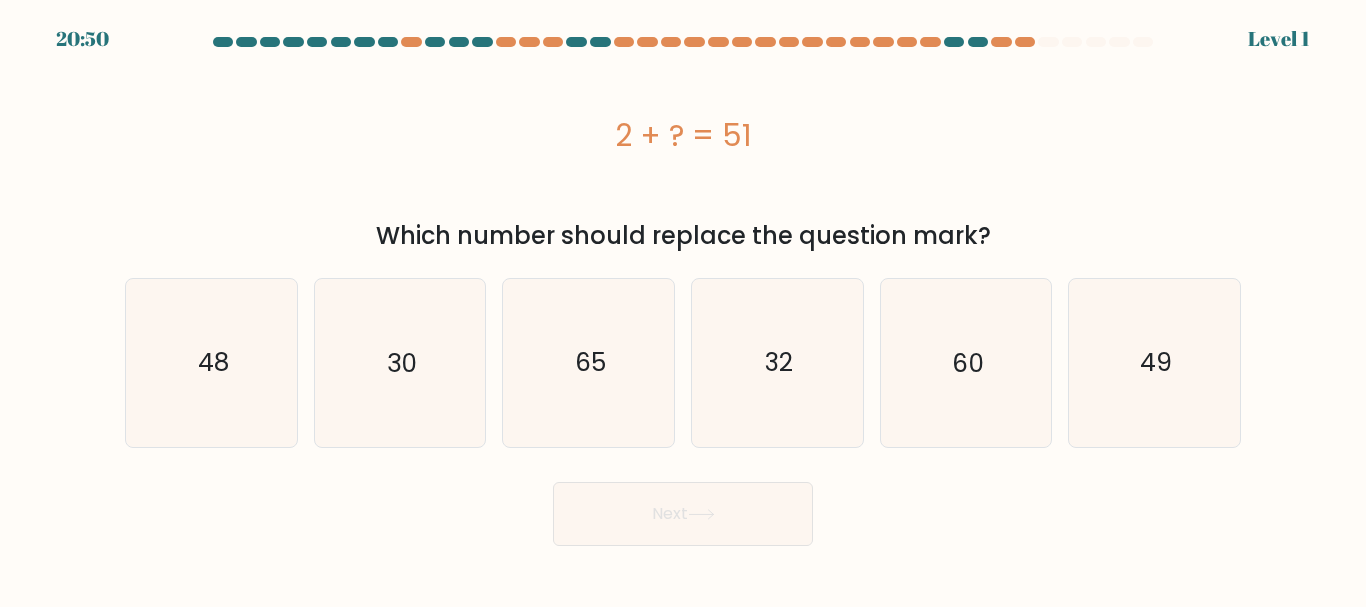 click on "32" 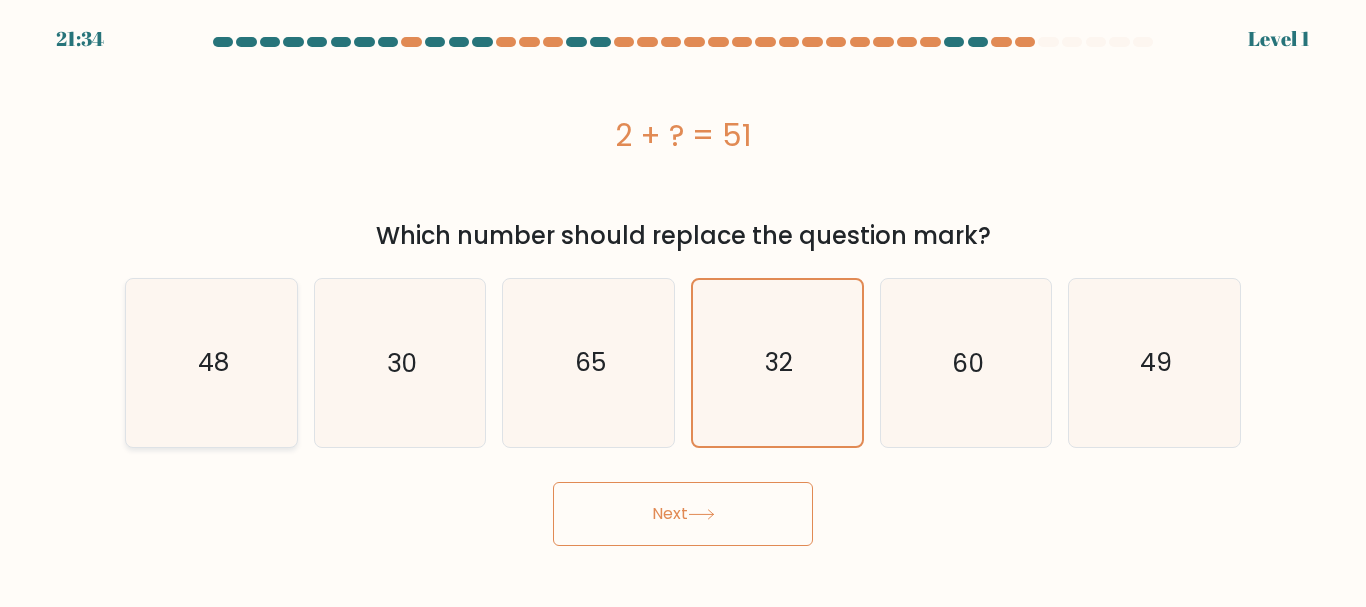 click on "48" 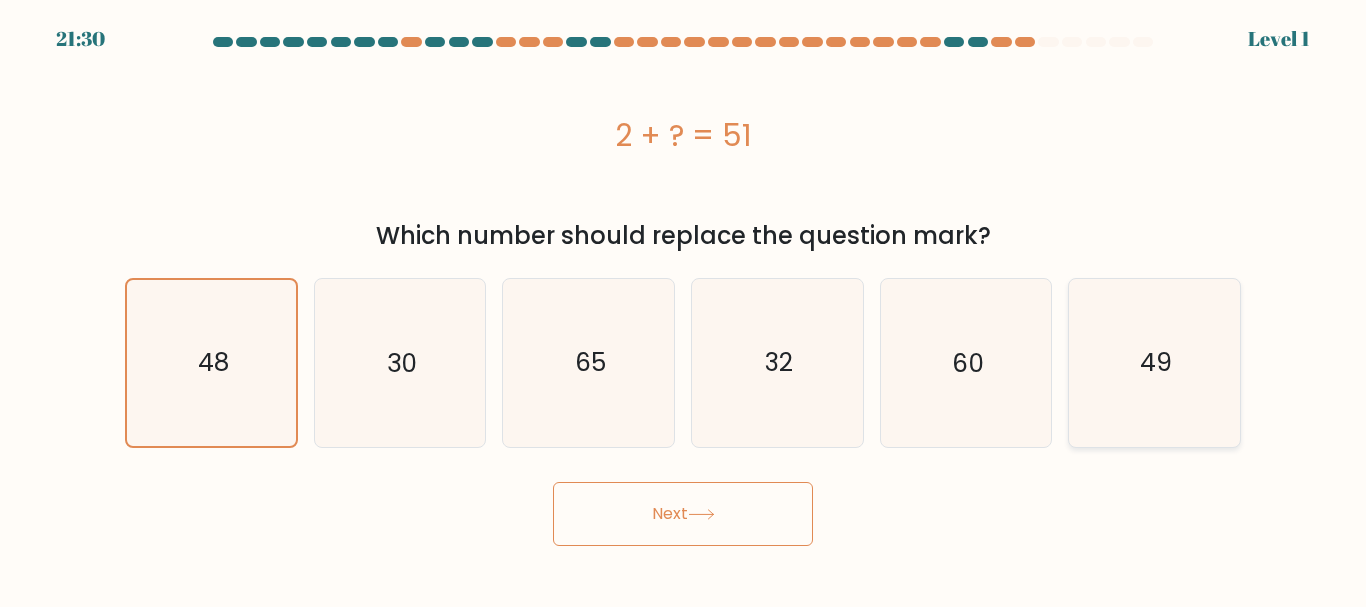 drag, startPoint x: 1145, startPoint y: 347, endPoint x: 1199, endPoint y: 338, distance: 54.74486 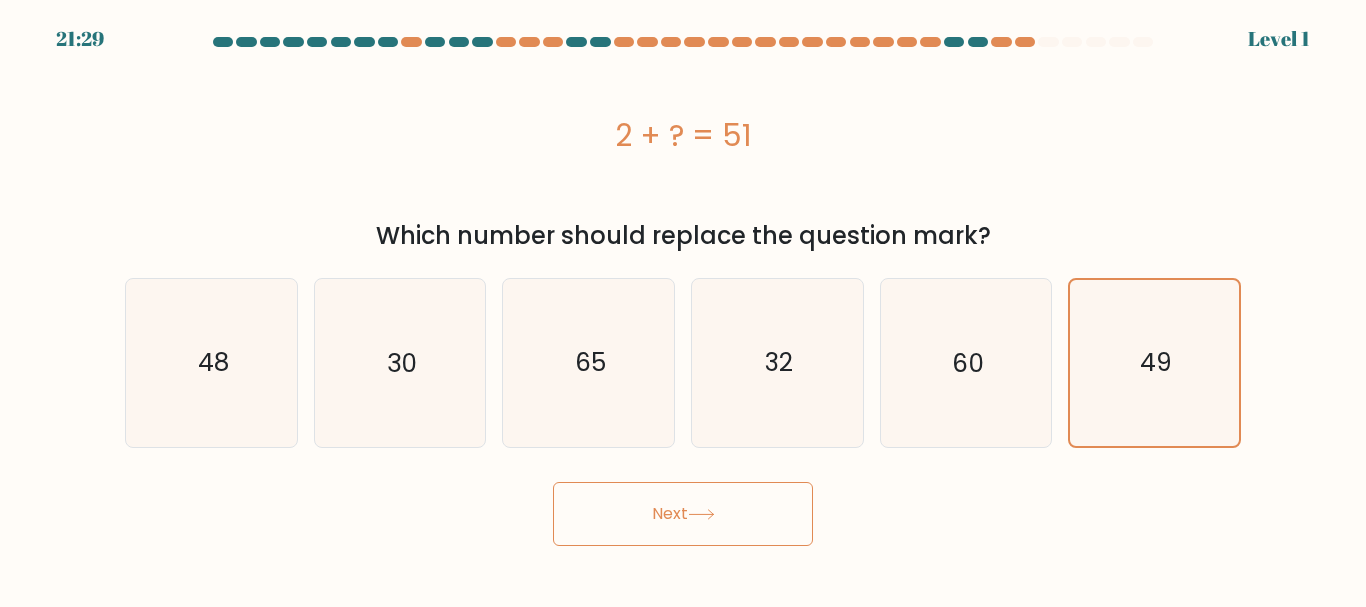 click on "Next" at bounding box center (683, 514) 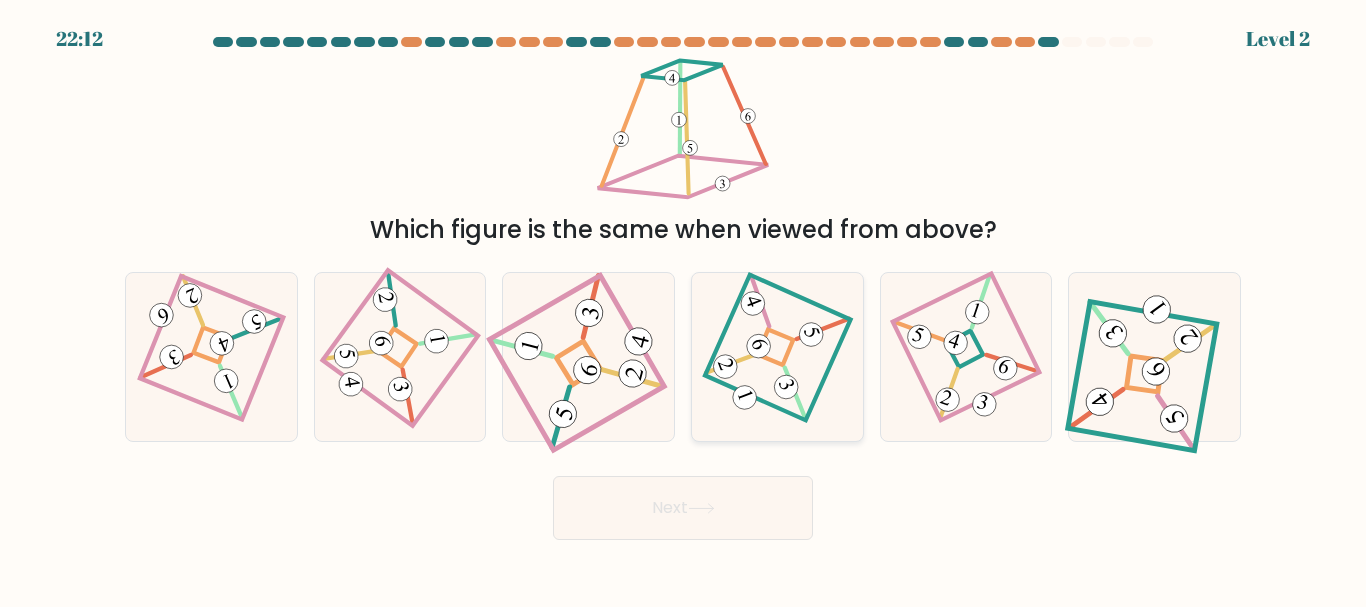 click 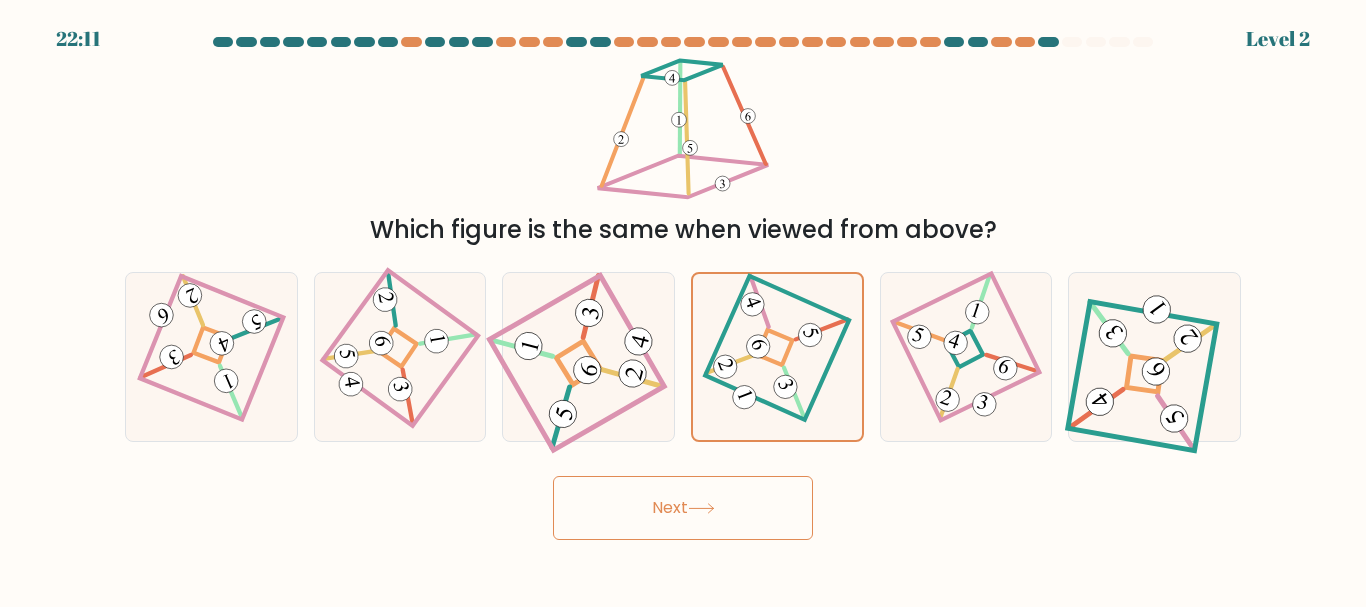 click on "Next" at bounding box center [683, 508] 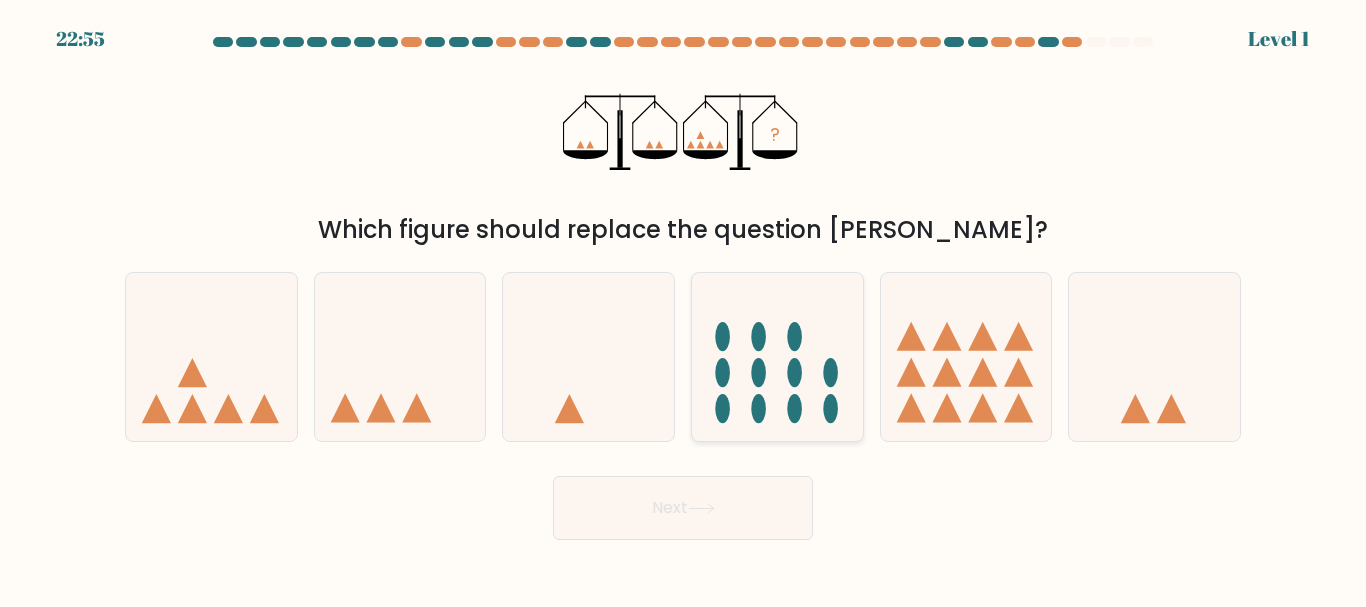 click 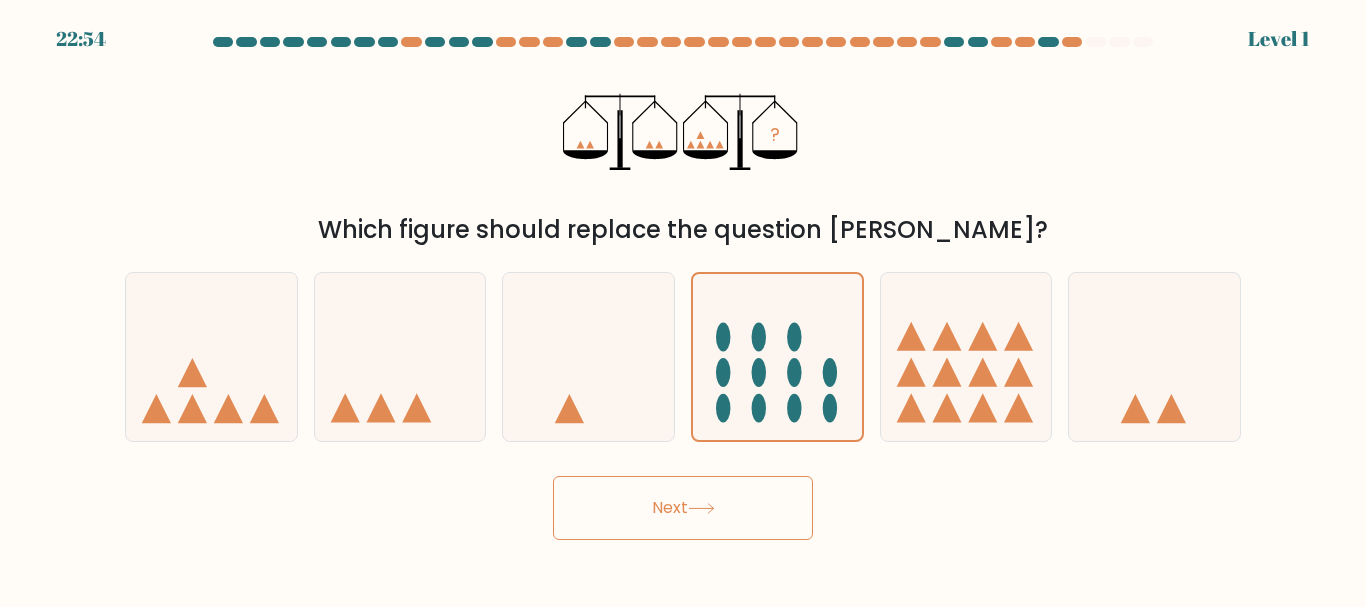 click 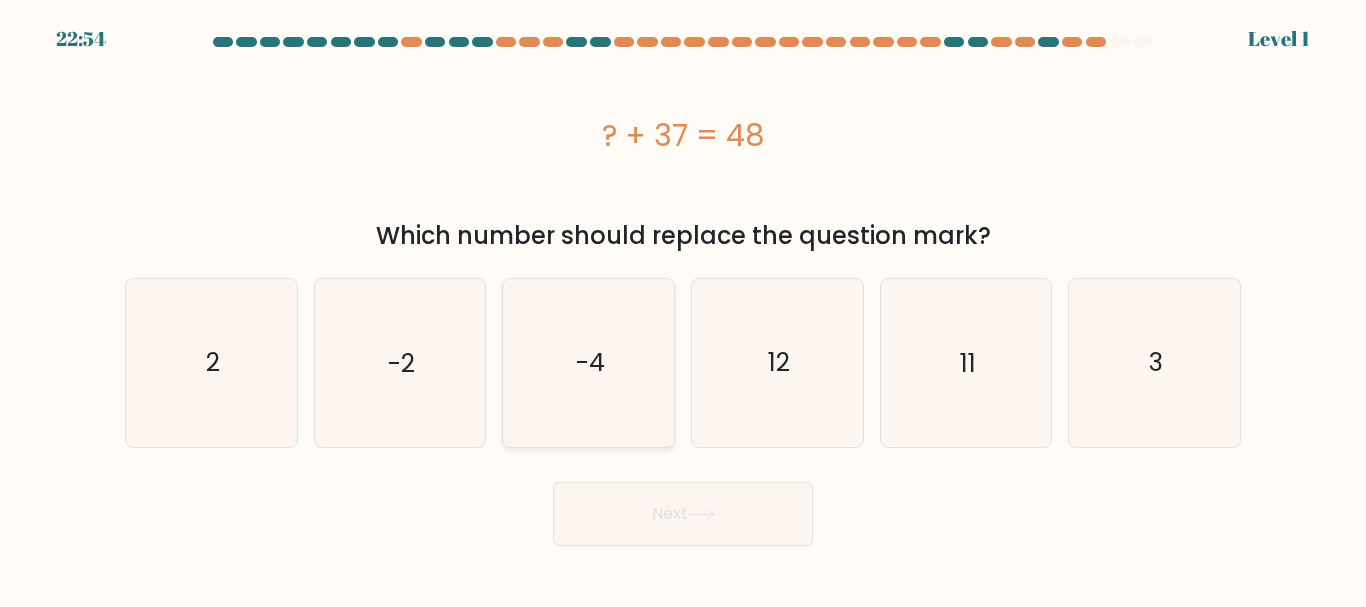 click on "-4" 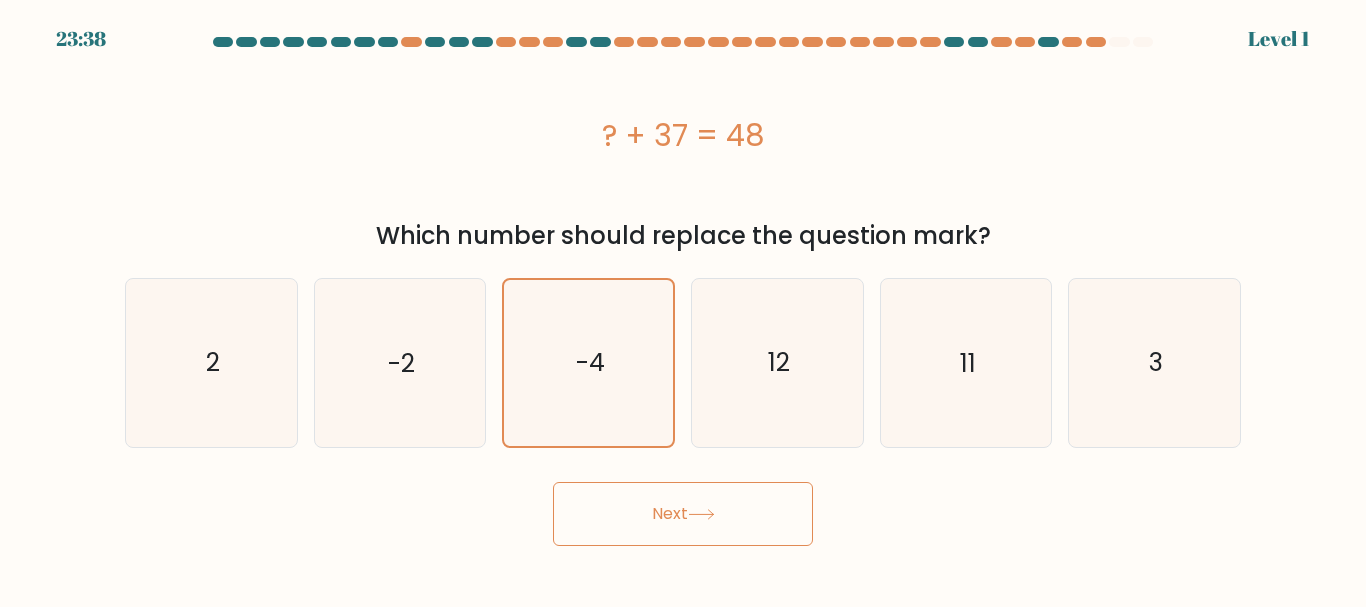click on "Next" at bounding box center [683, 514] 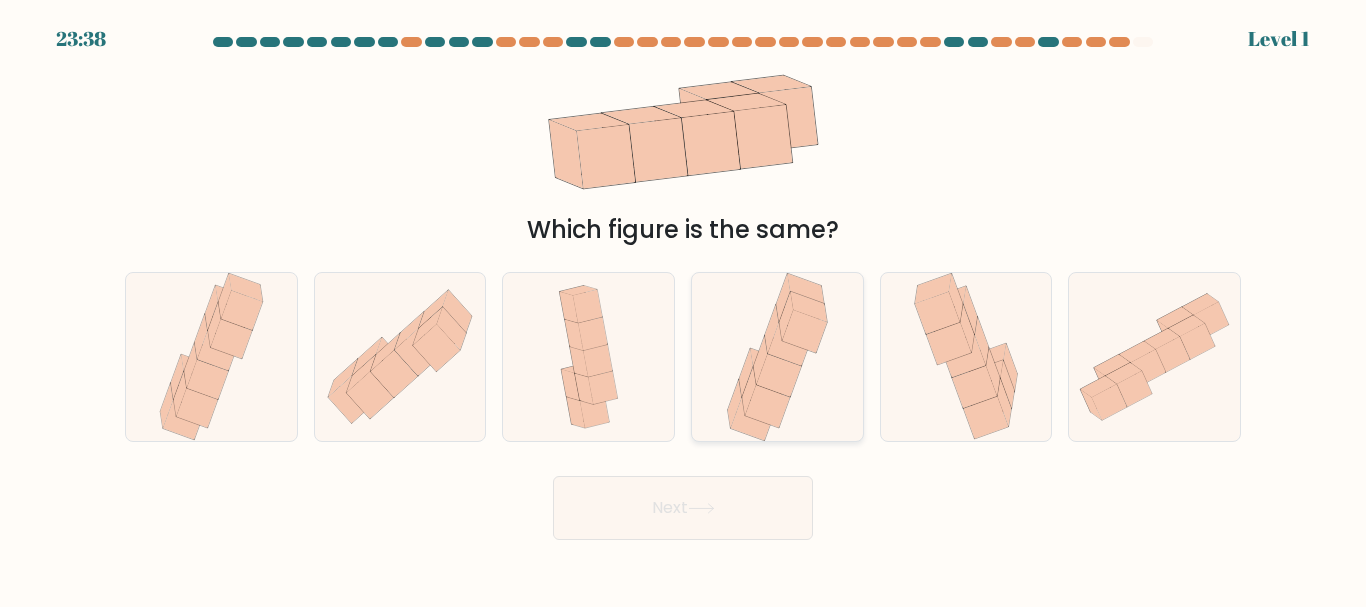 click 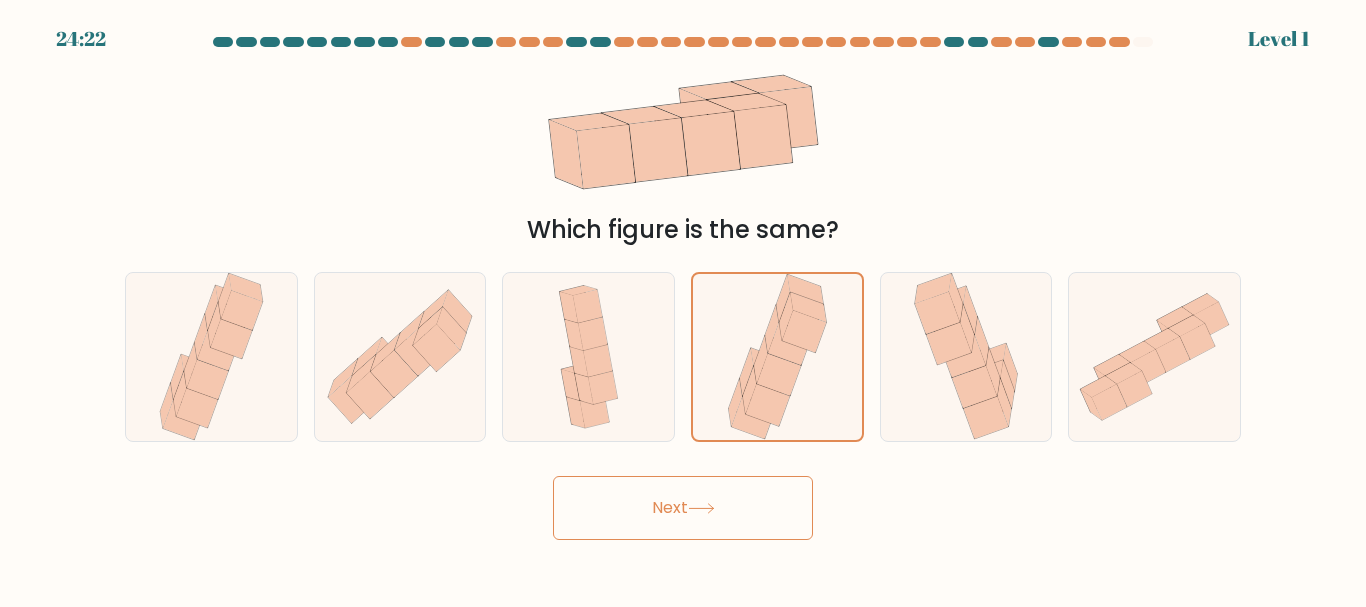 click on "Next" at bounding box center (683, 508) 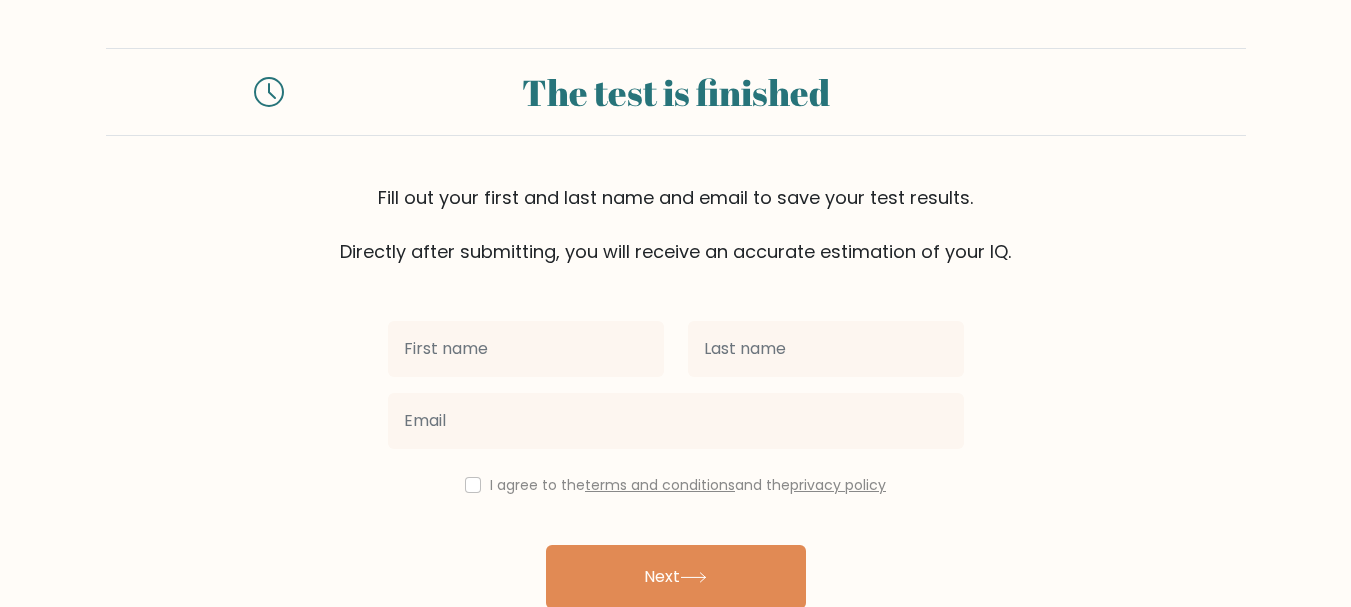 scroll, scrollTop: 0, scrollLeft: 0, axis: both 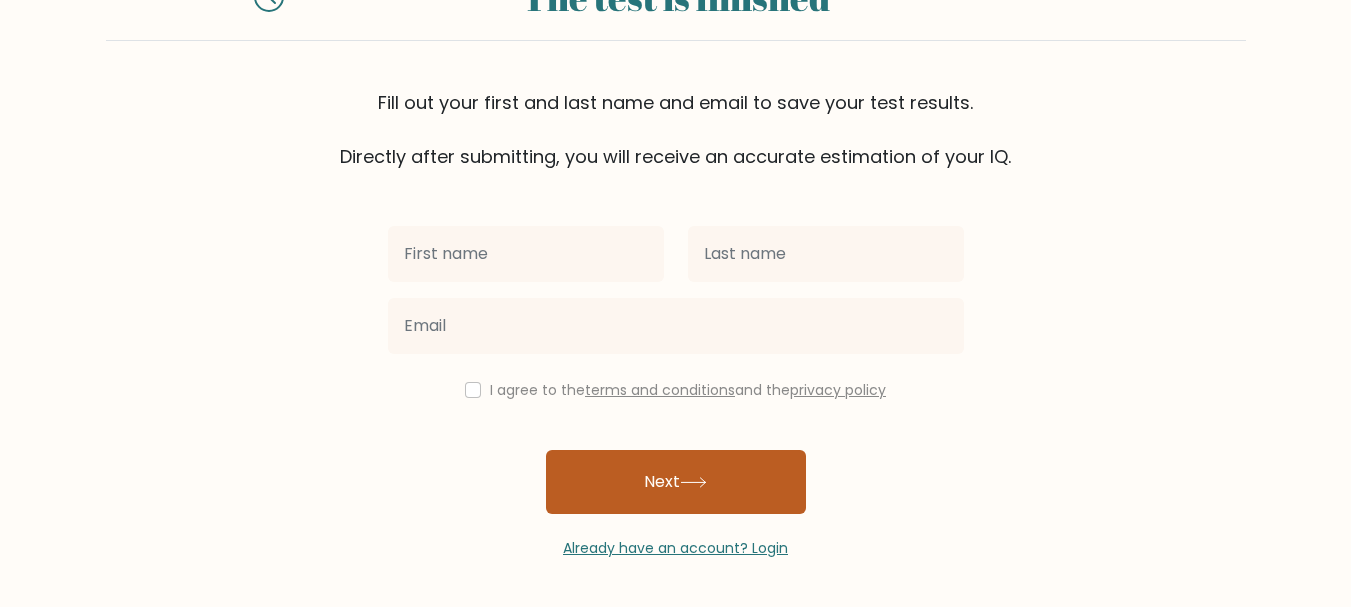 click on "Next" at bounding box center (676, 482) 